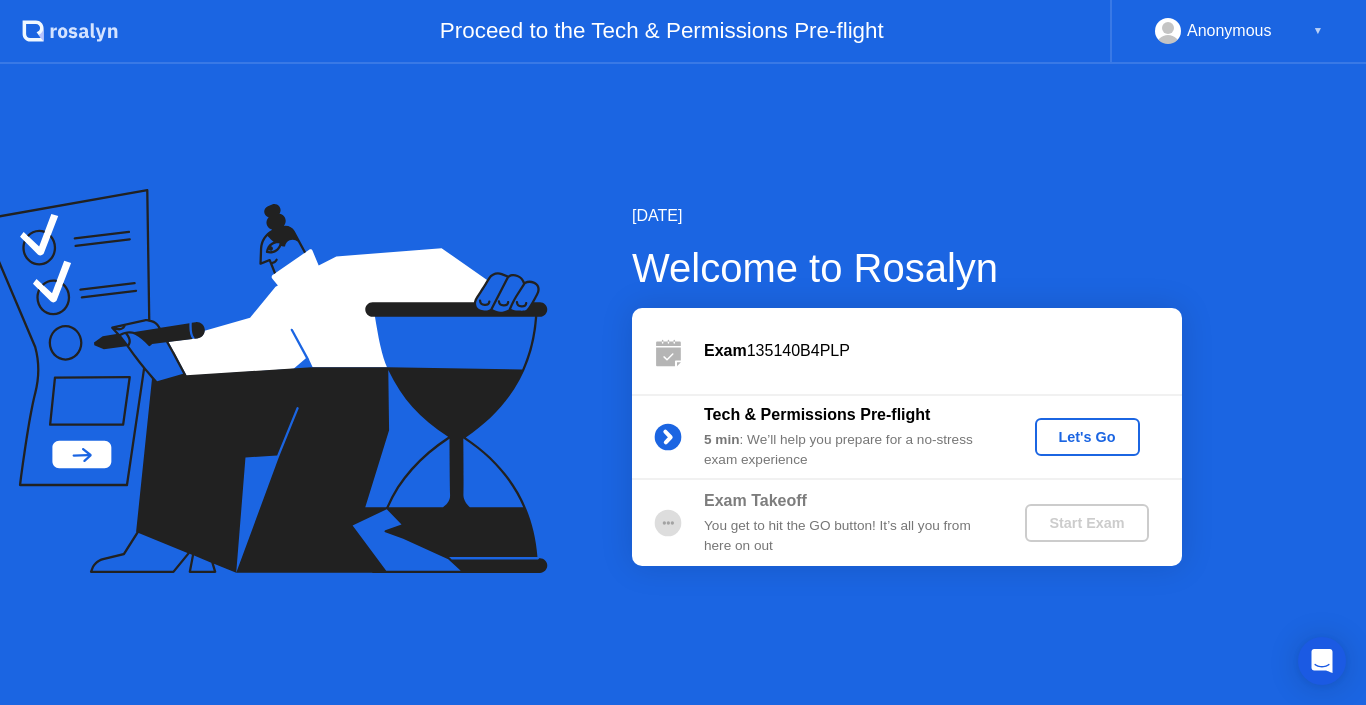 scroll, scrollTop: 0, scrollLeft: 0, axis: both 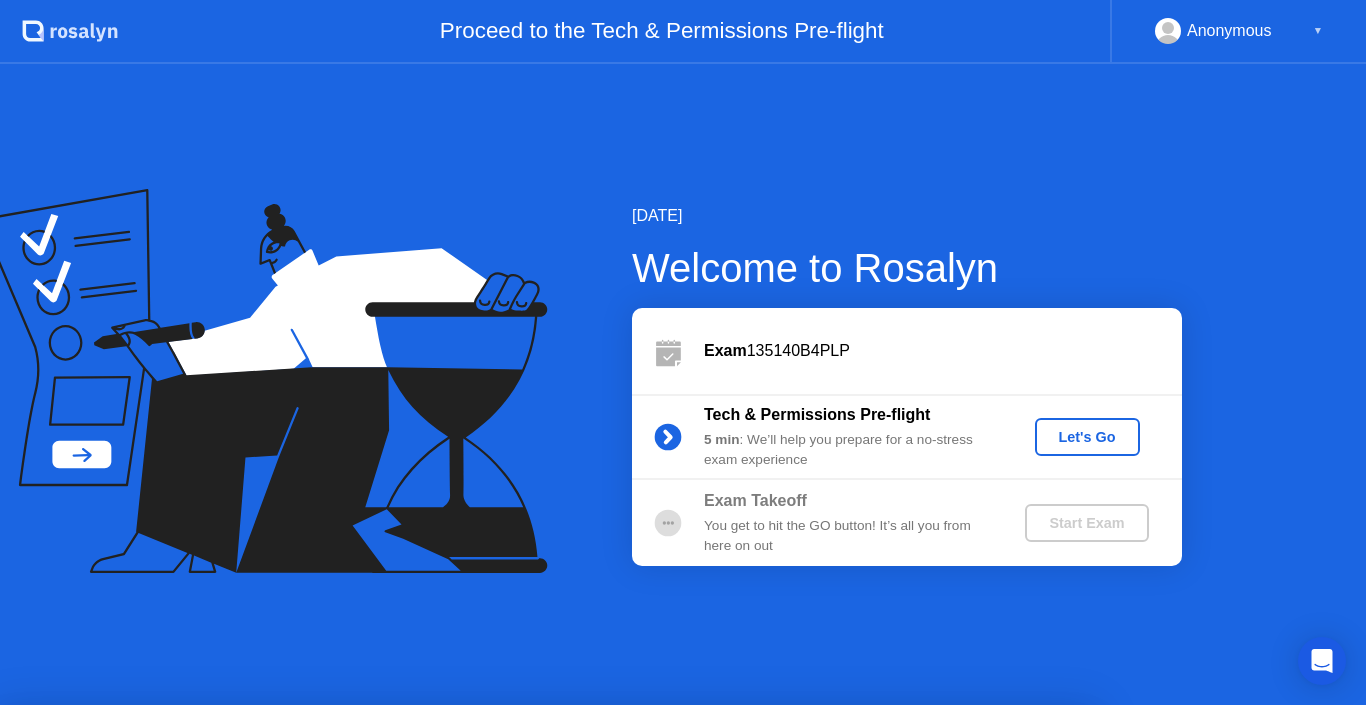 click at bounding box center [683, 705] 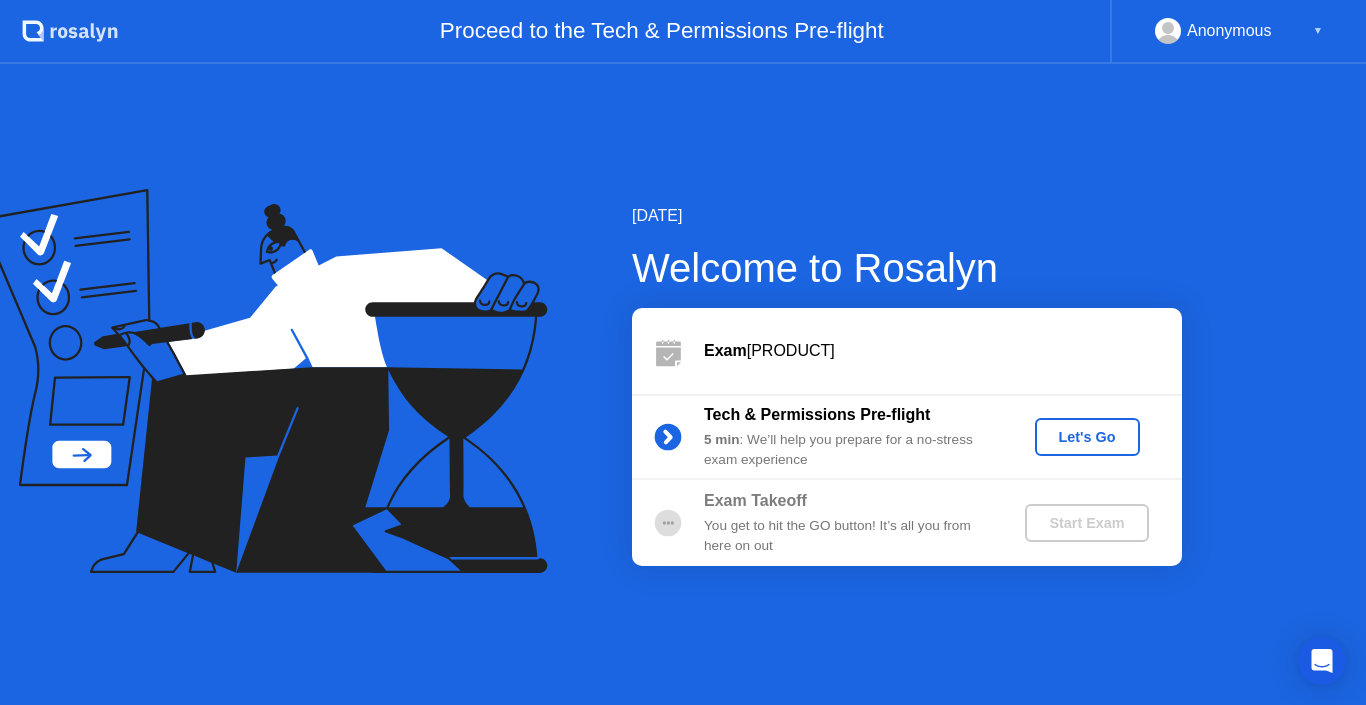 click on "Let's Go" 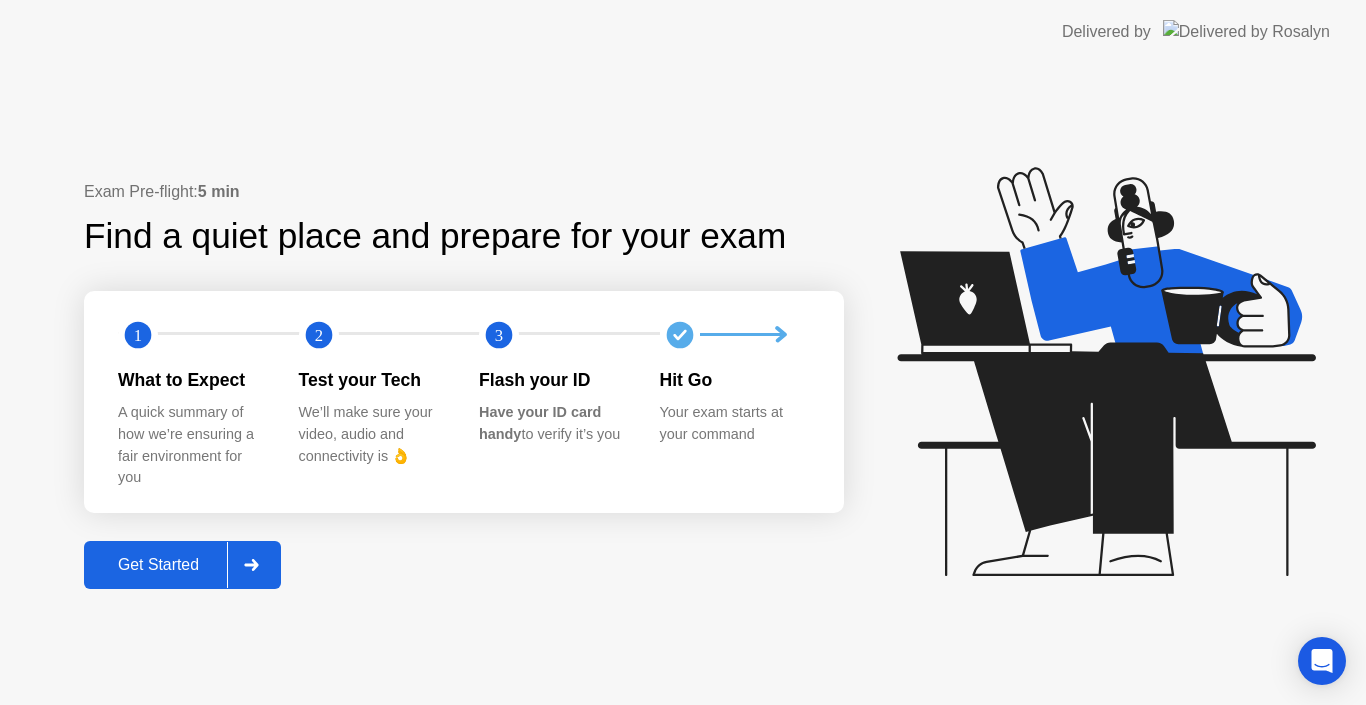 scroll, scrollTop: 0, scrollLeft: 0, axis: both 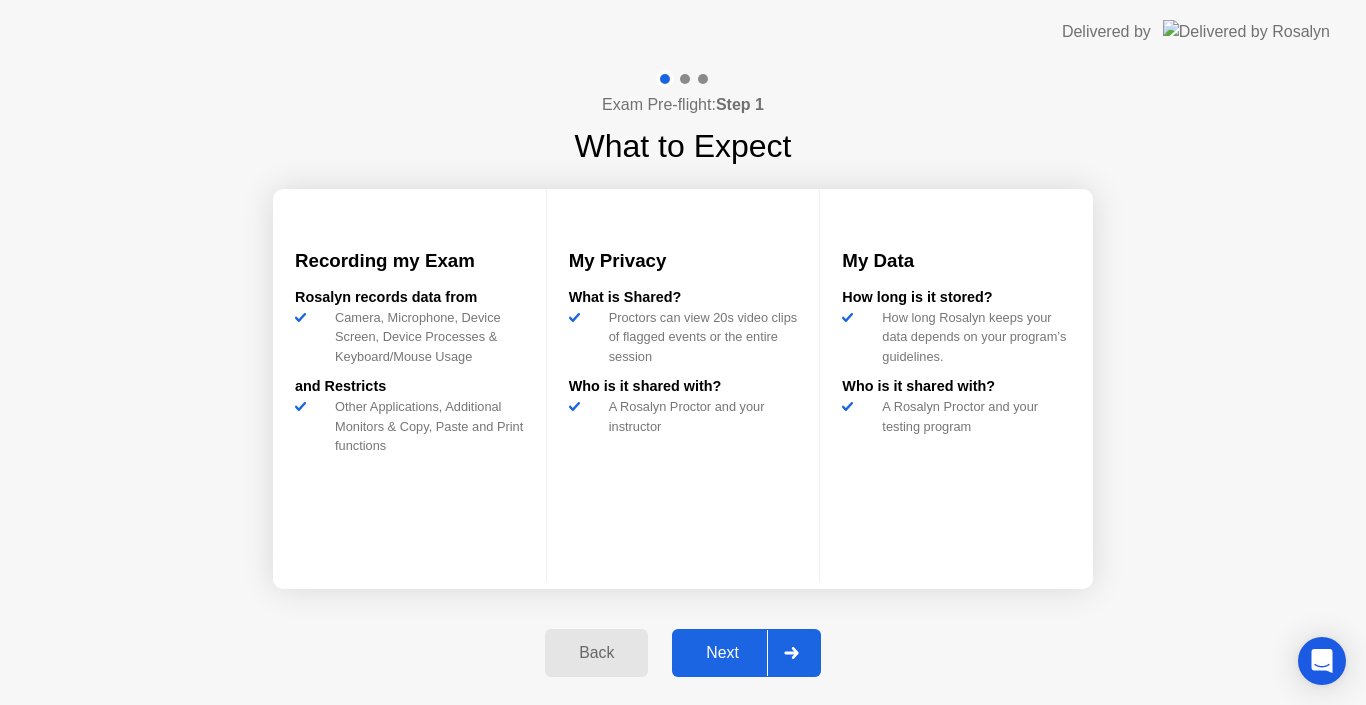 click on "Next" 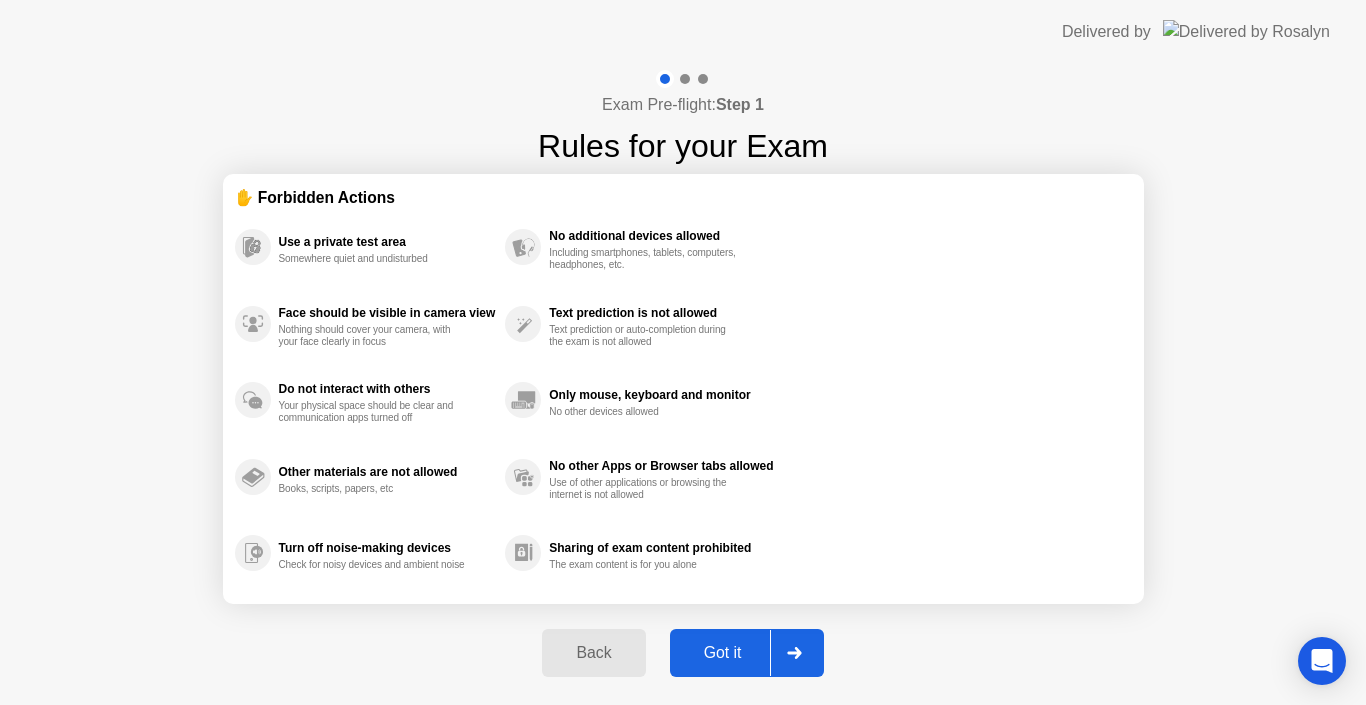 click on "Got it" 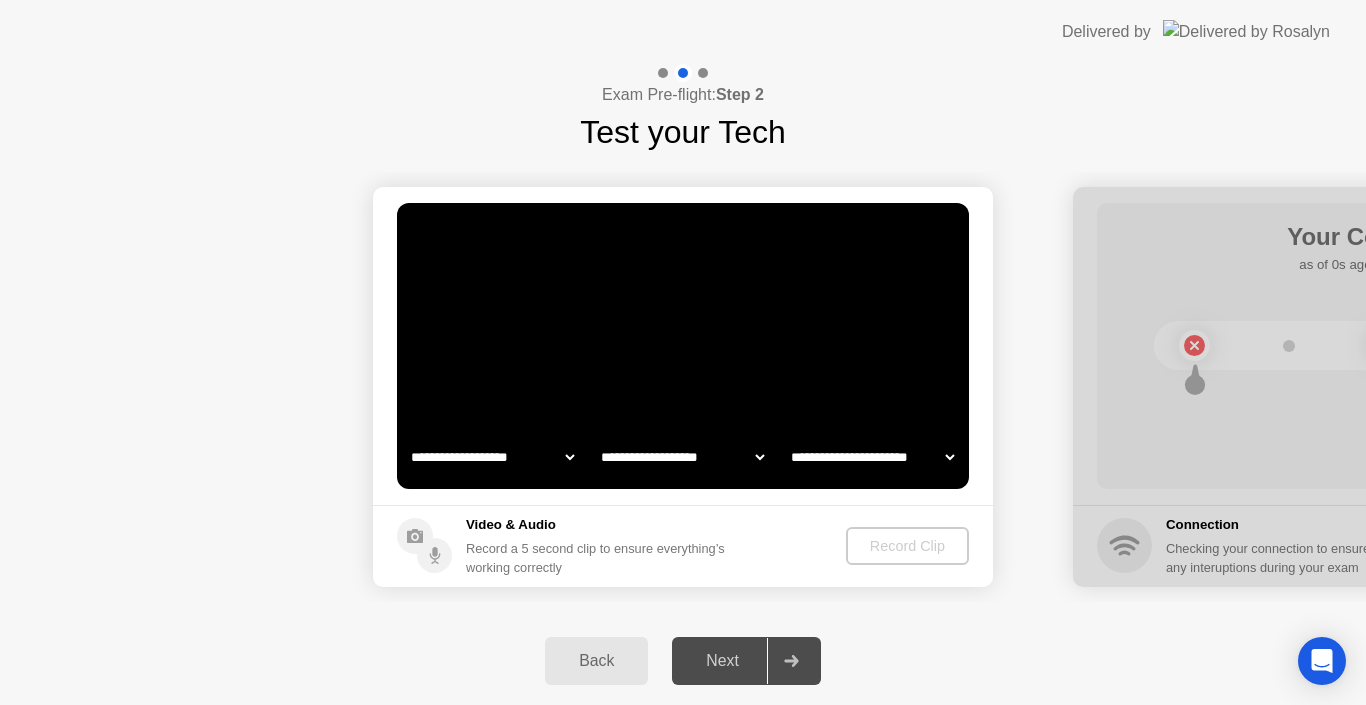 select on "**********" 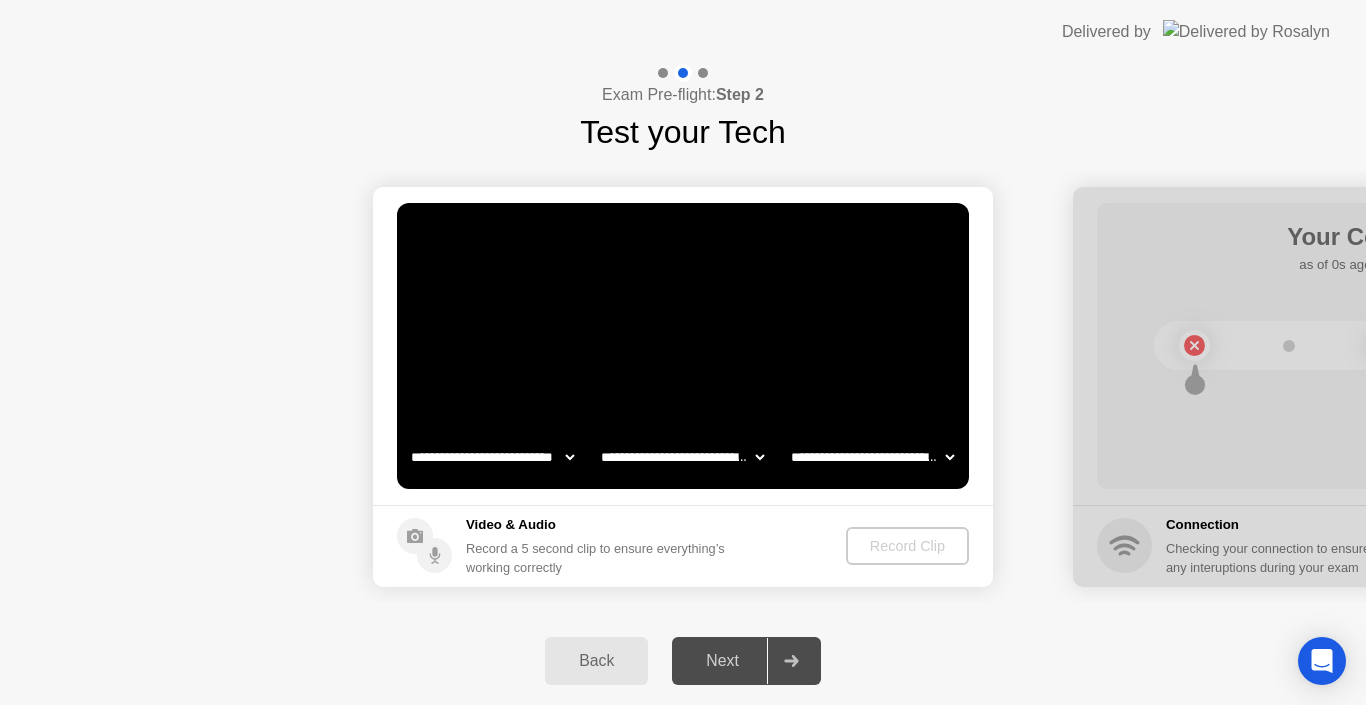 click on "Next" 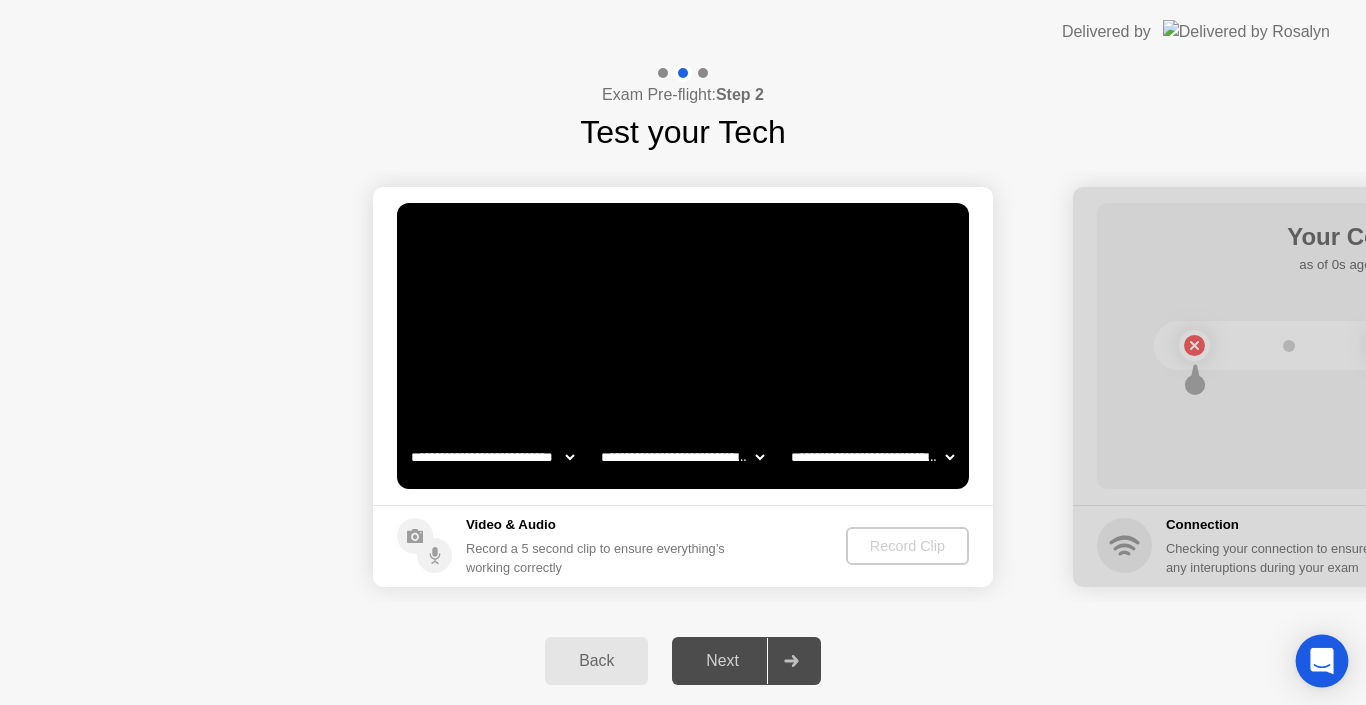 click 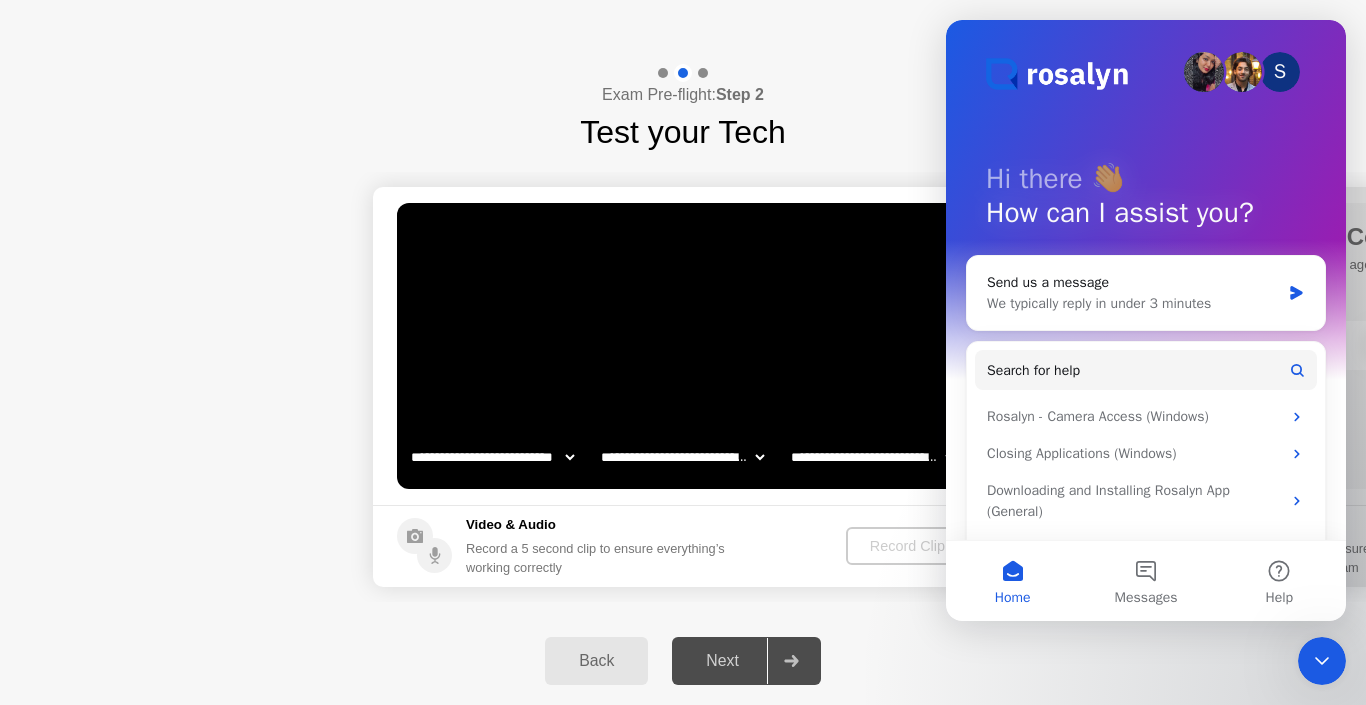 scroll, scrollTop: 0, scrollLeft: 0, axis: both 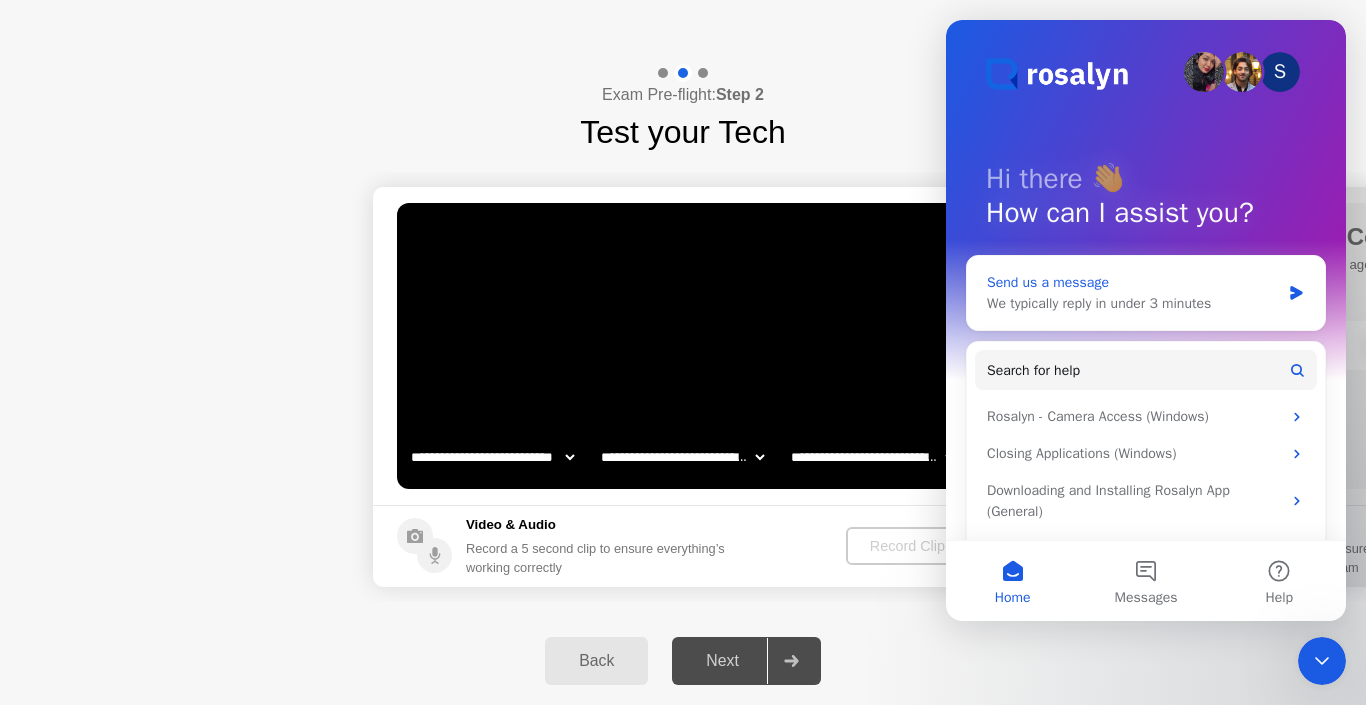 click on "Send us a message" at bounding box center (1133, 282) 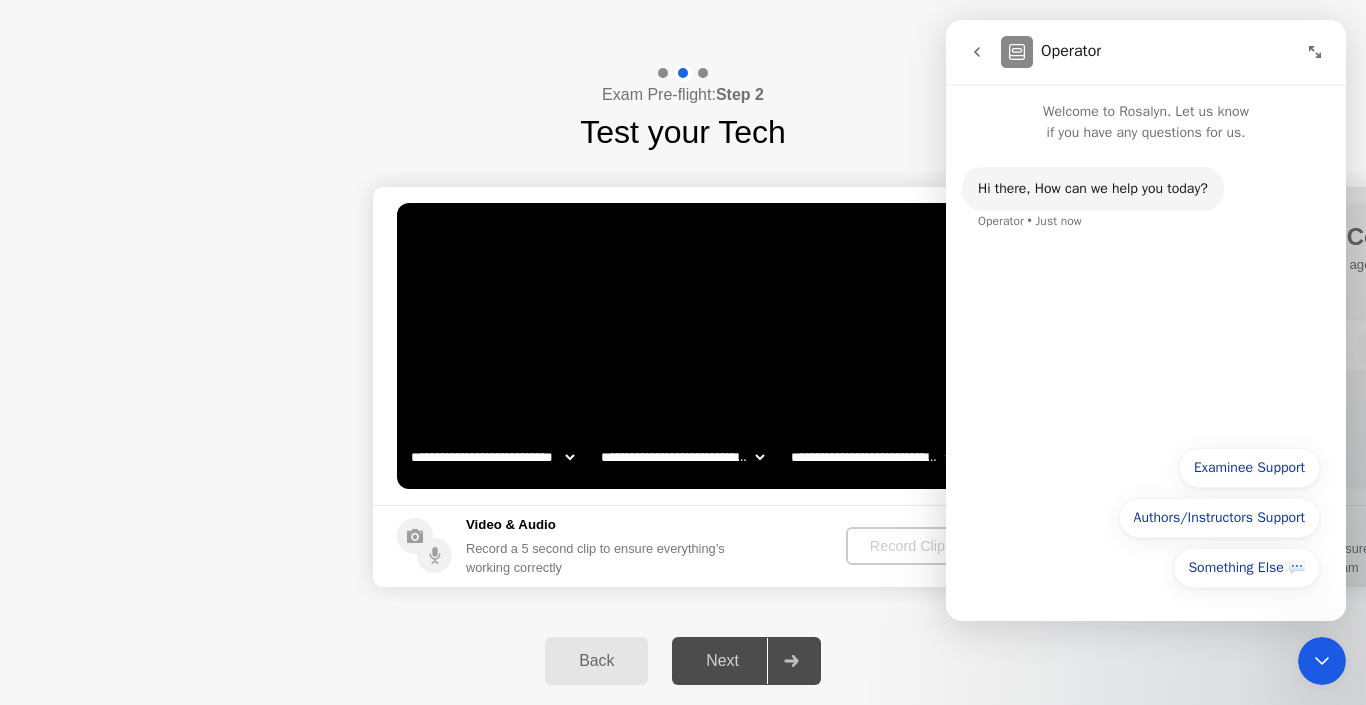 click on "Hi ​there, How can we help you today? Operator    •   Just now" at bounding box center (1146, 211) 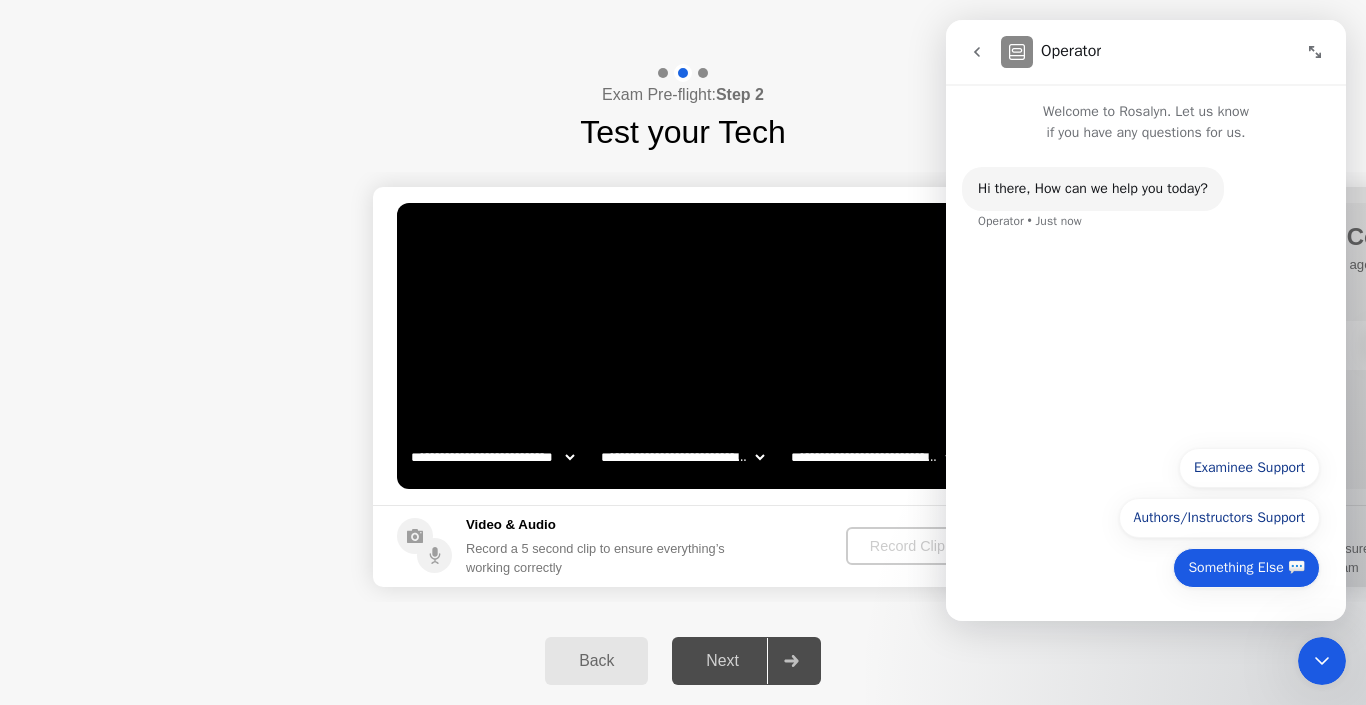 click on "Something Else 💬" at bounding box center (1246, 568) 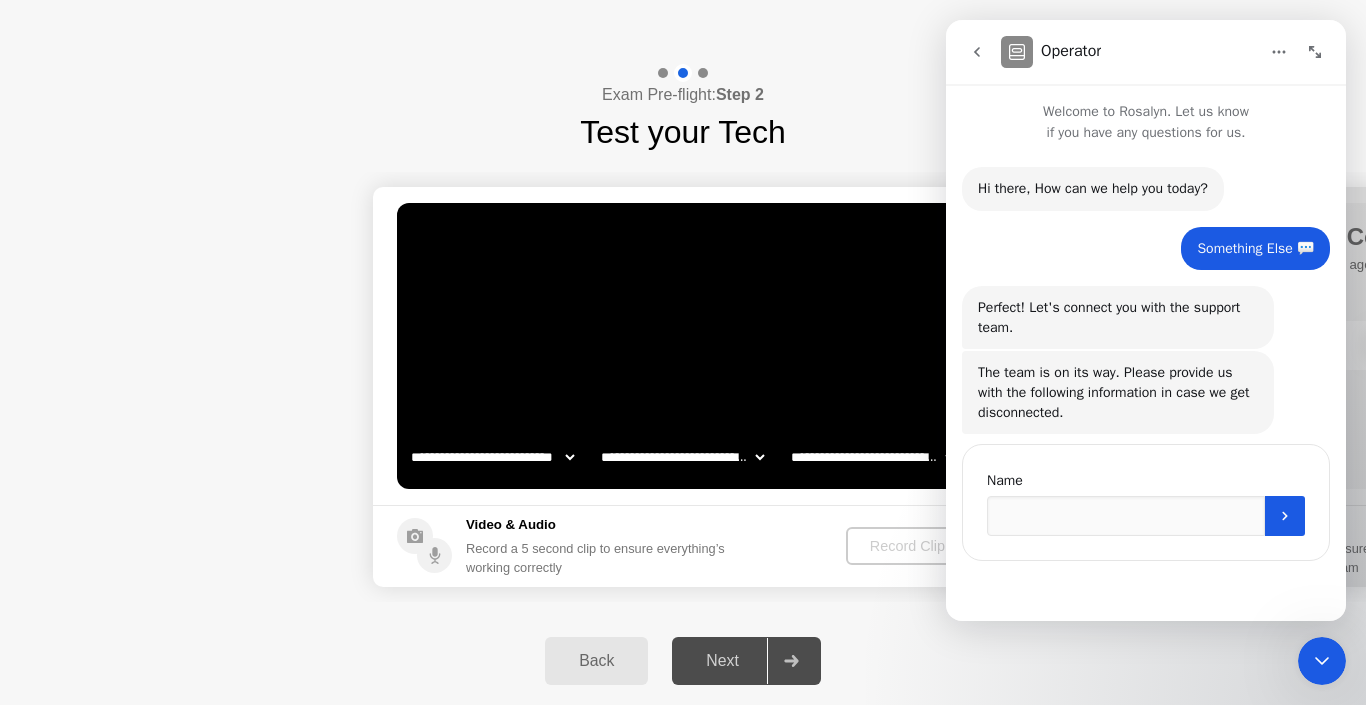 click on "Name" at bounding box center (1146, 502) 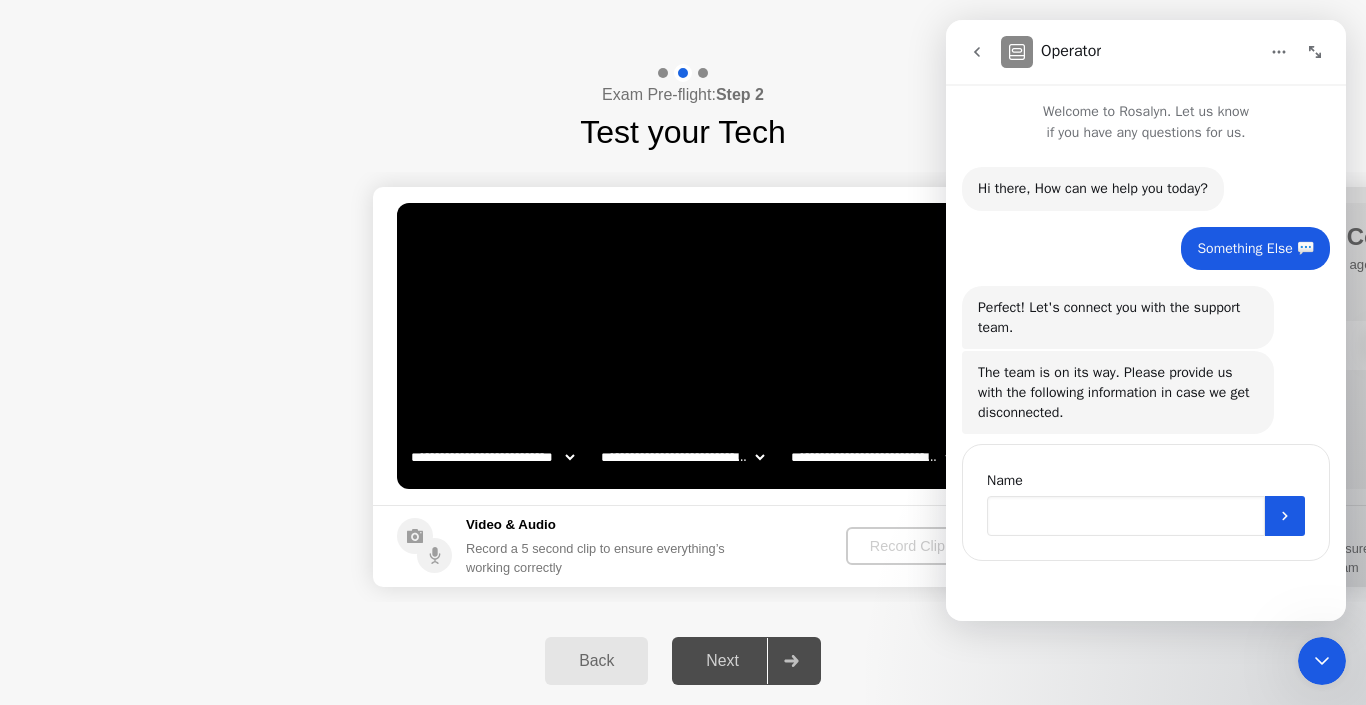 click at bounding box center [1126, 516] 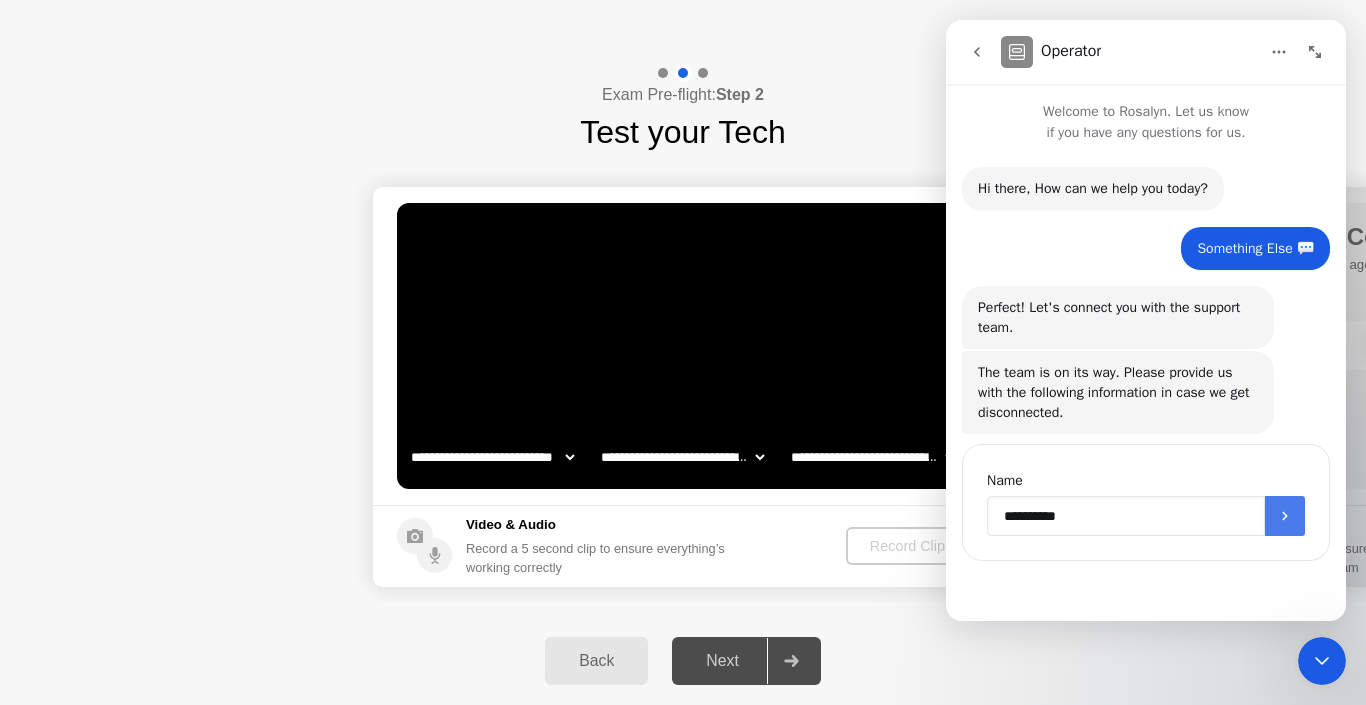 type on "**********" 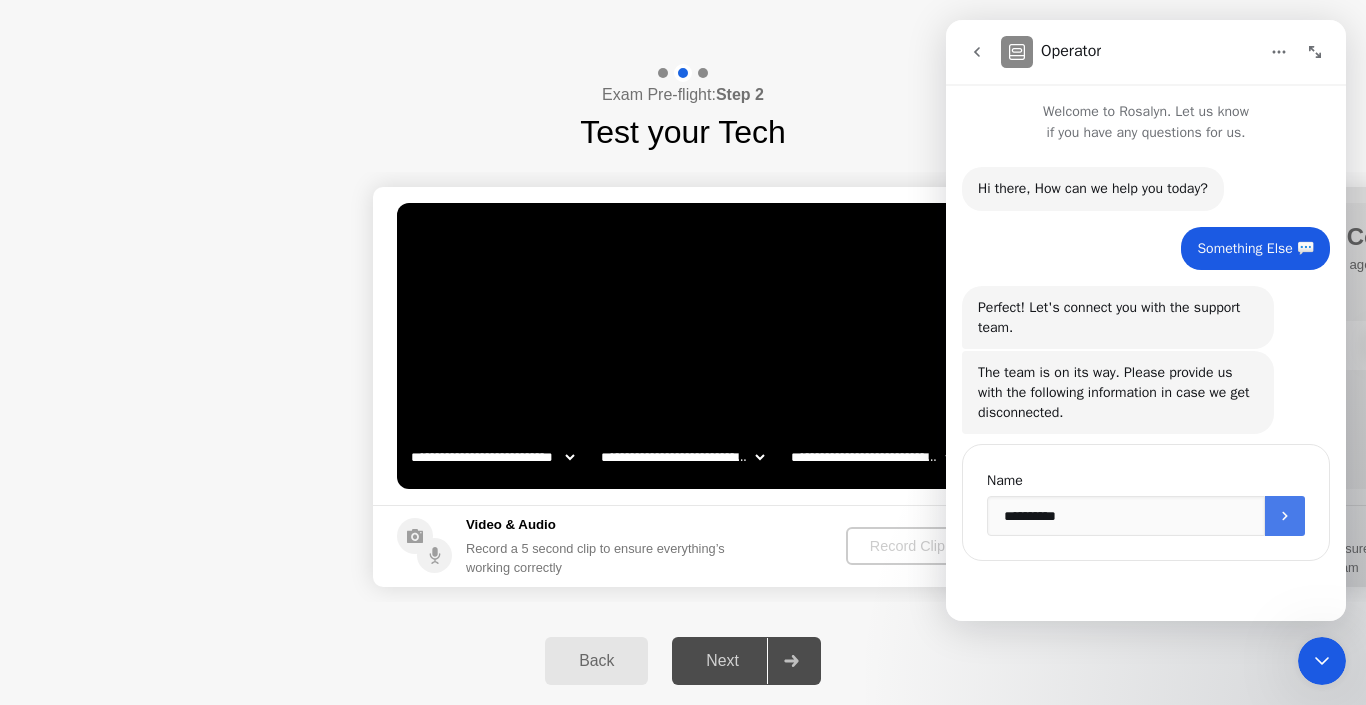 click at bounding box center (1285, 516) 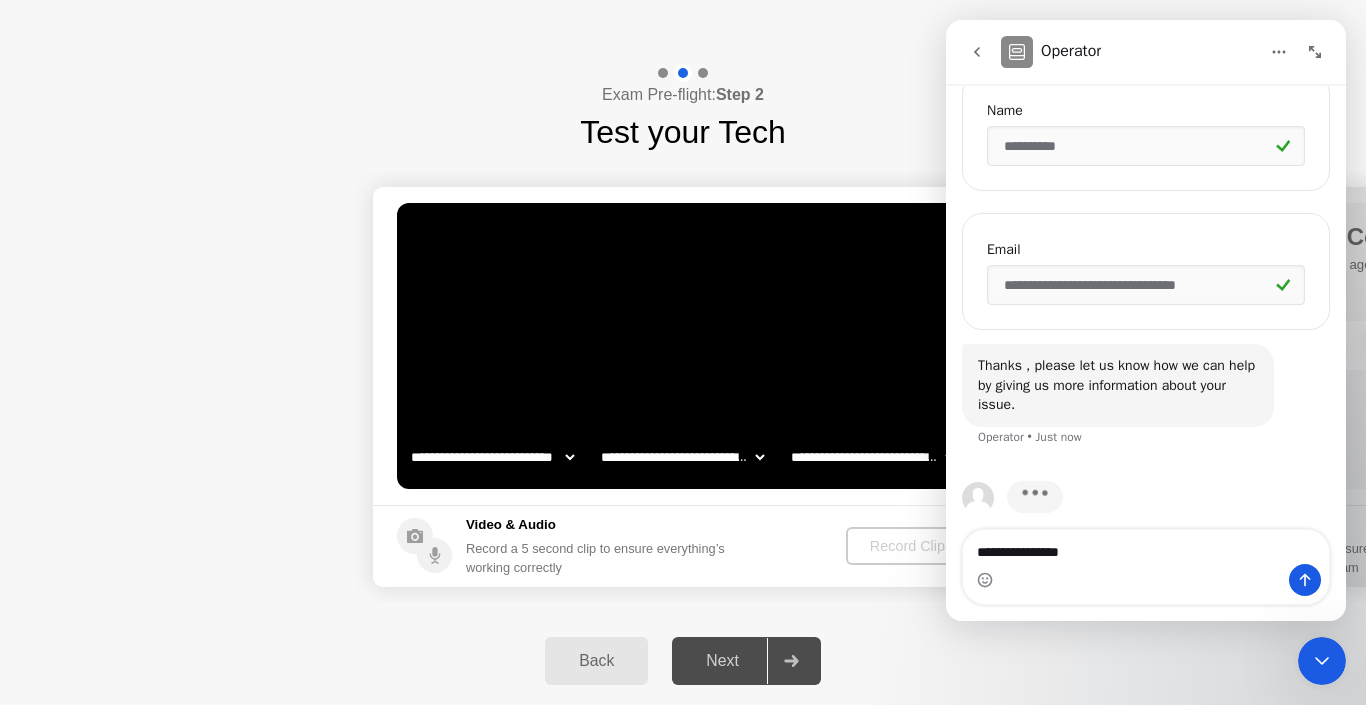 scroll, scrollTop: 386, scrollLeft: 0, axis: vertical 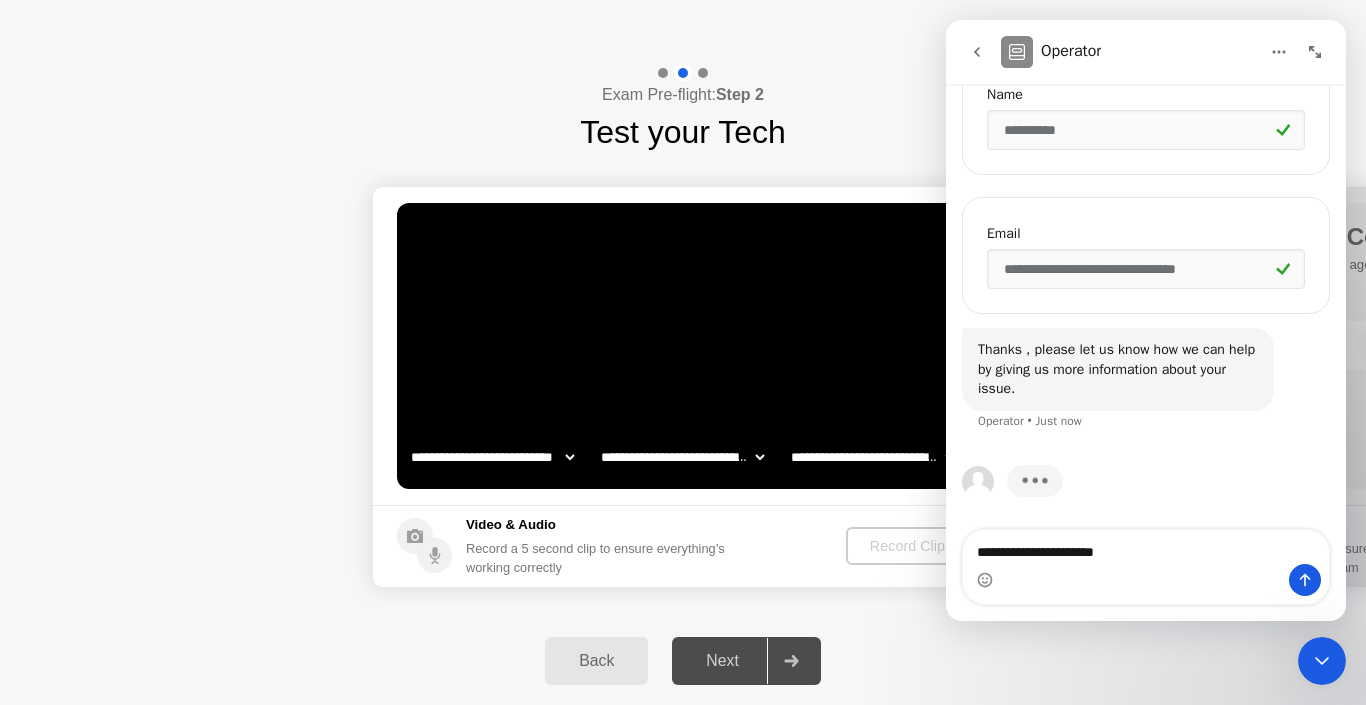 type on "**********" 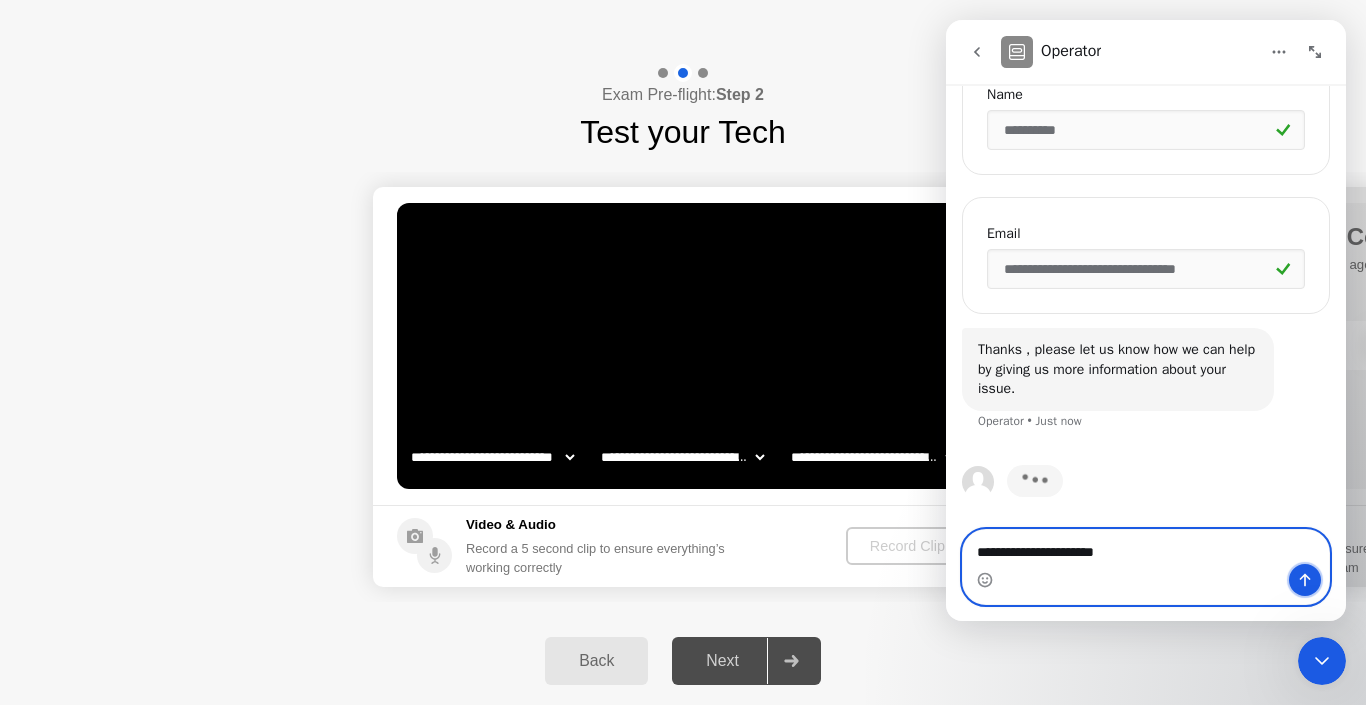 click 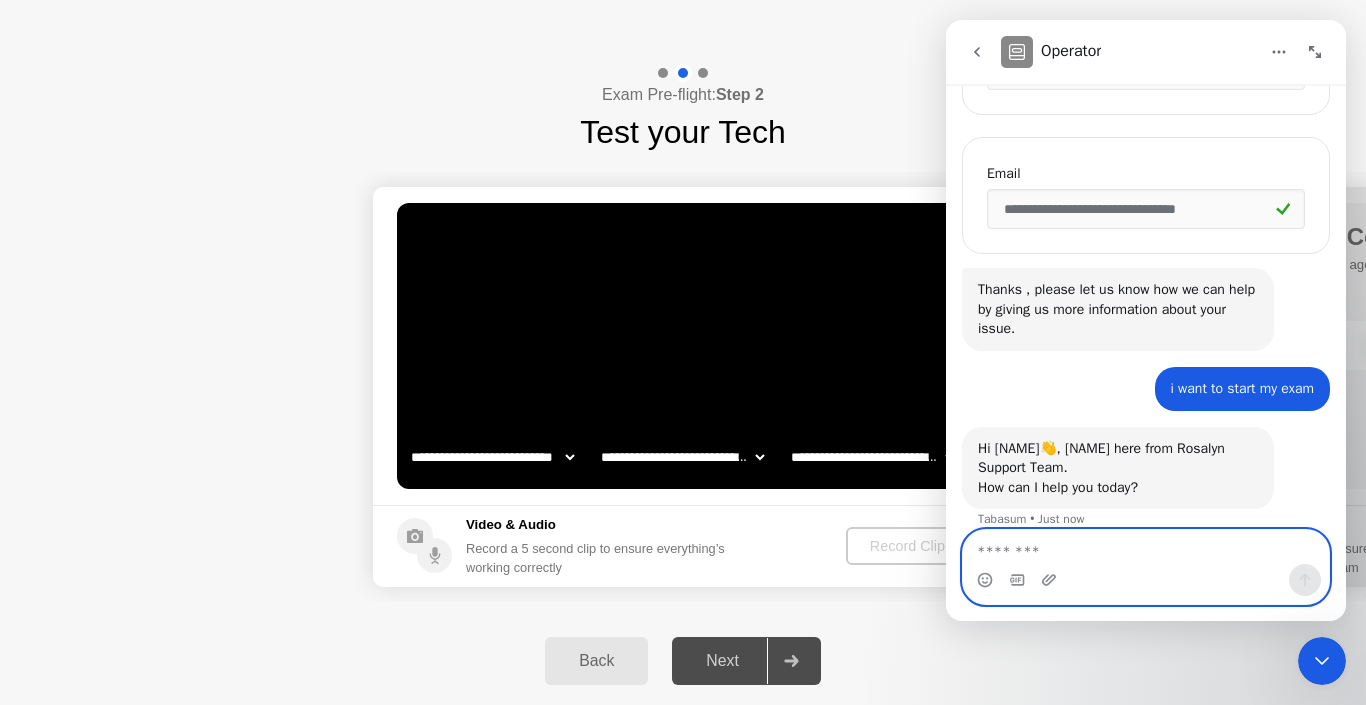 scroll, scrollTop: 467, scrollLeft: 0, axis: vertical 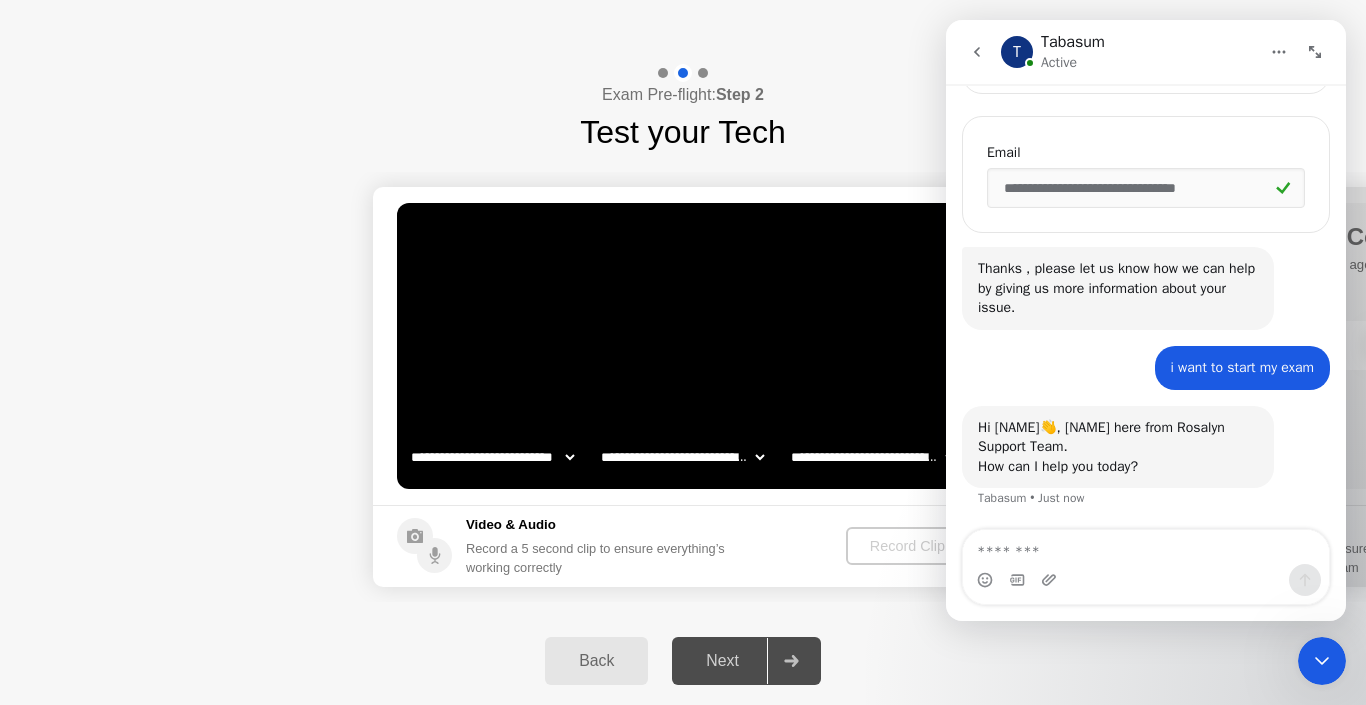 click on "Next" 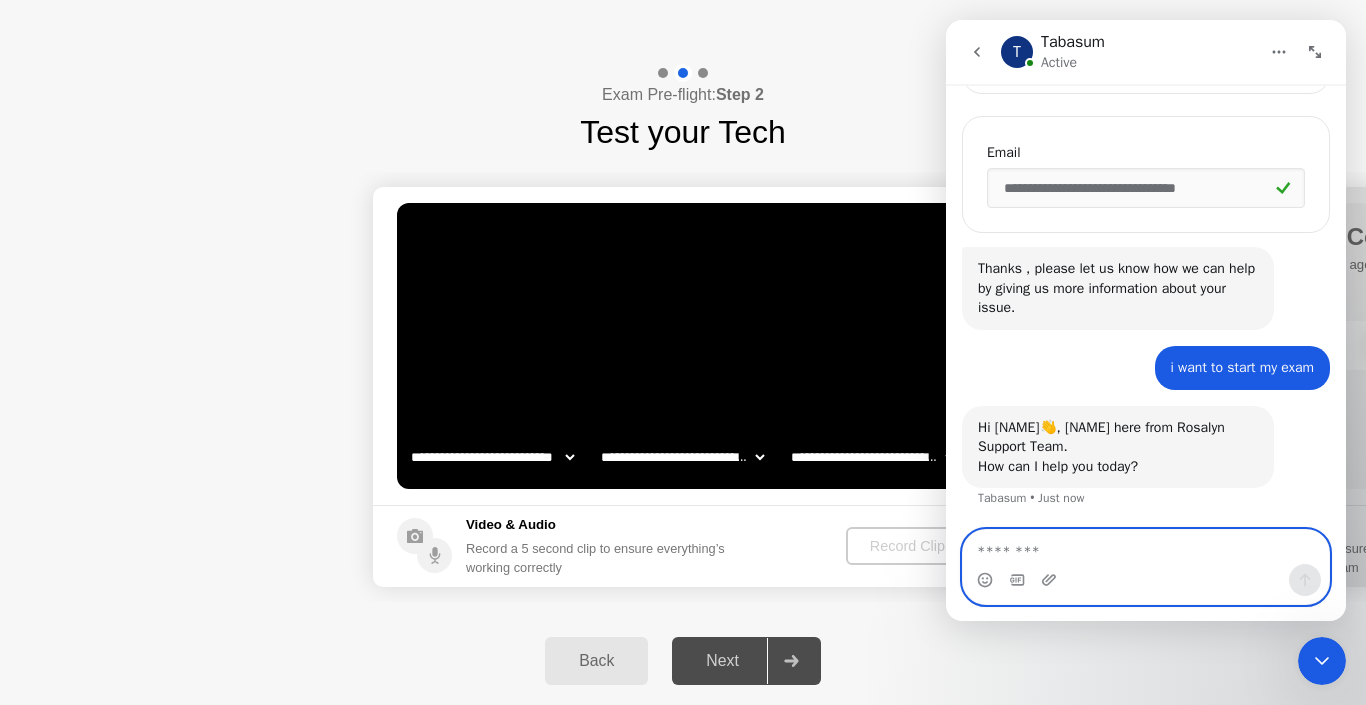 click at bounding box center [1146, 547] 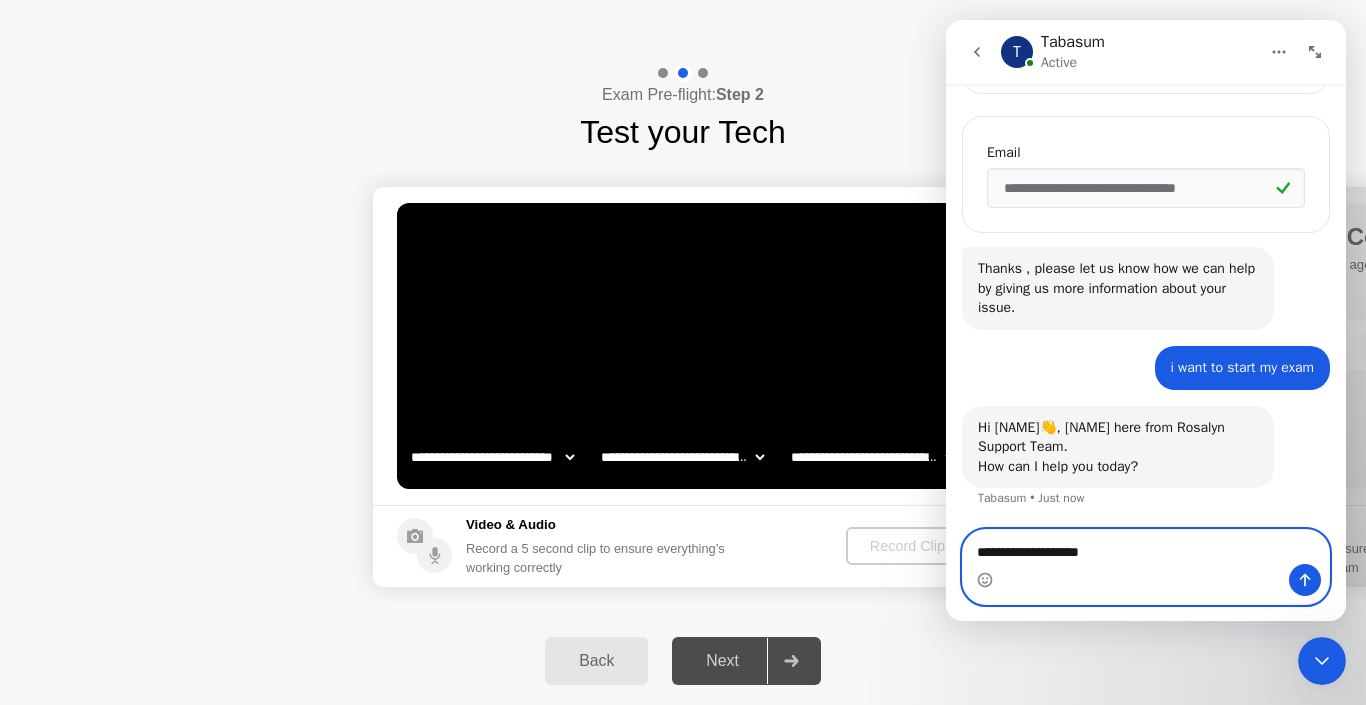 type on "**********" 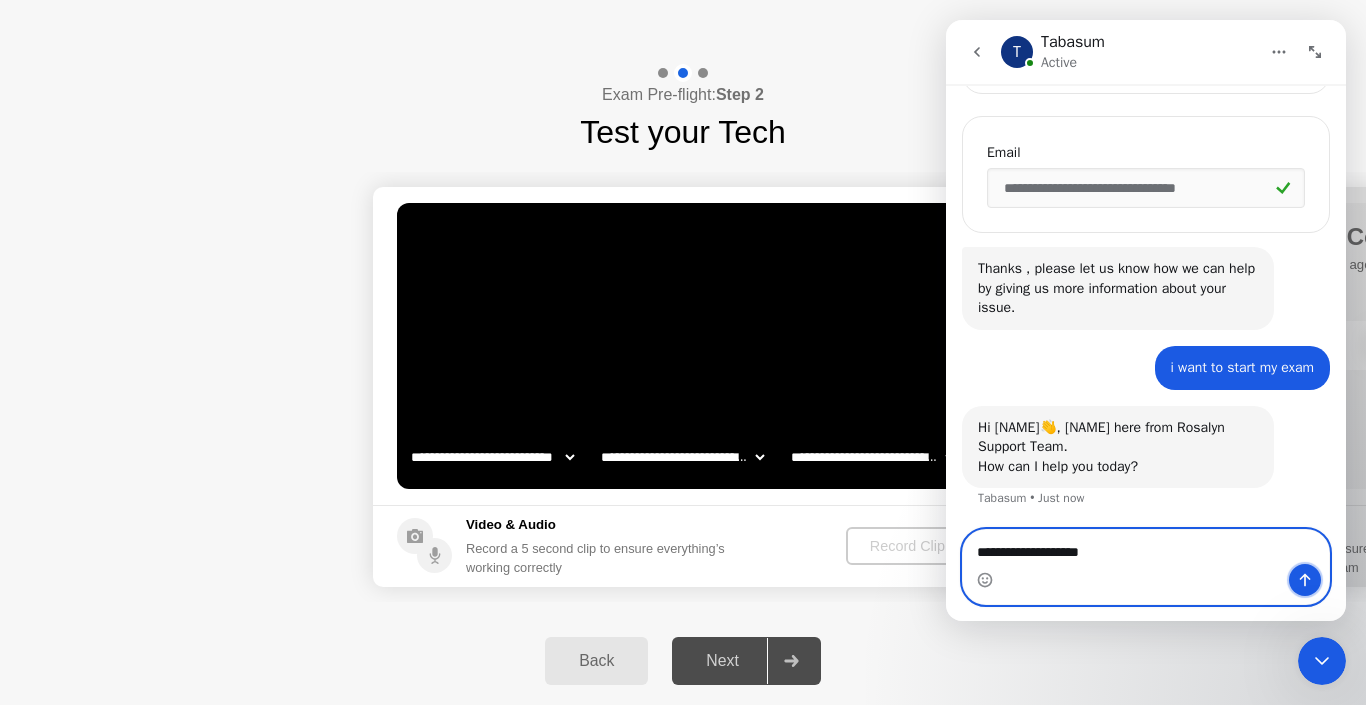 click 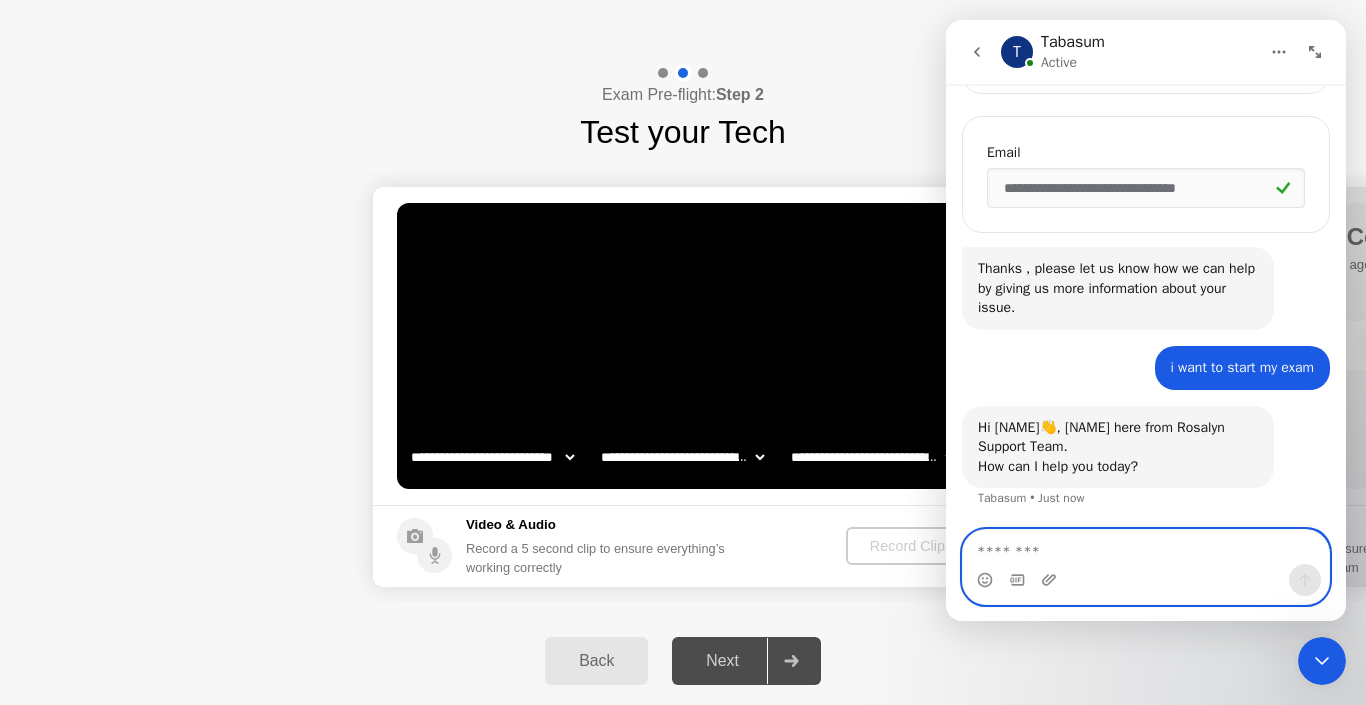 scroll, scrollTop: 527, scrollLeft: 0, axis: vertical 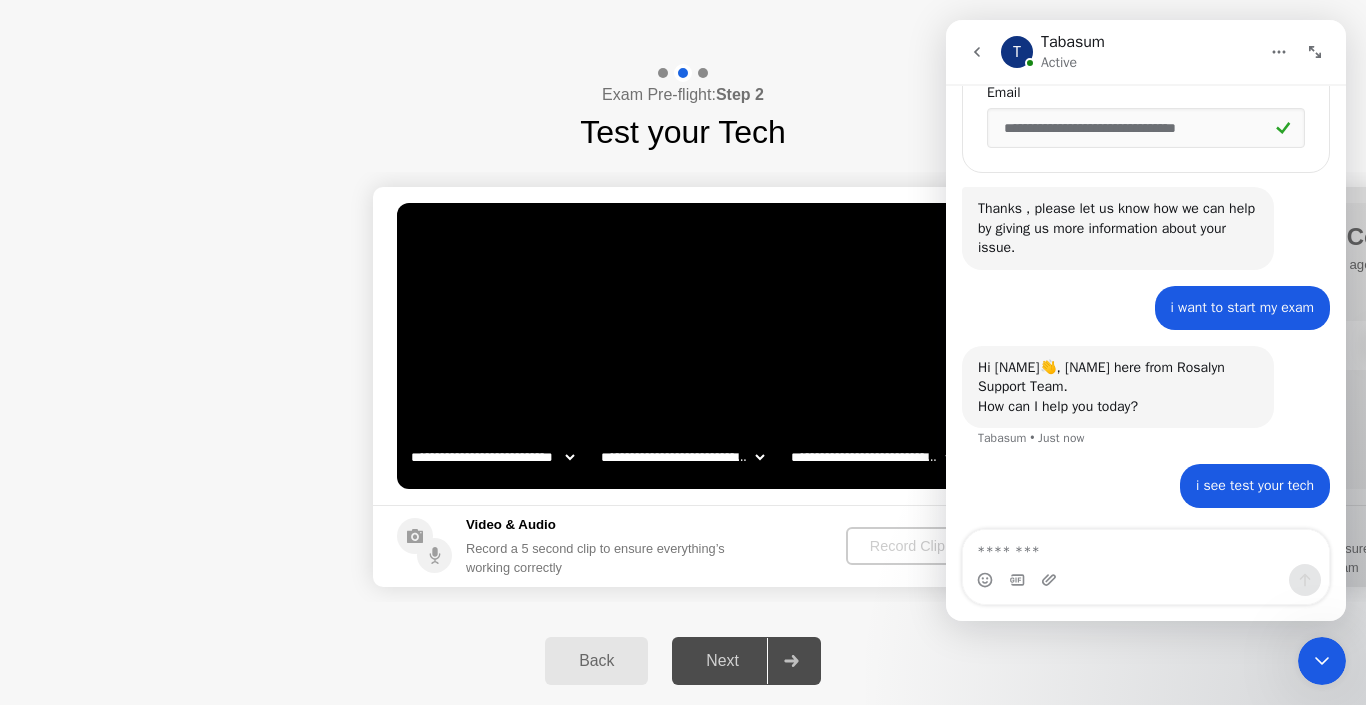 click on "Record a 5 second clip to ensure everything’s working correctly" 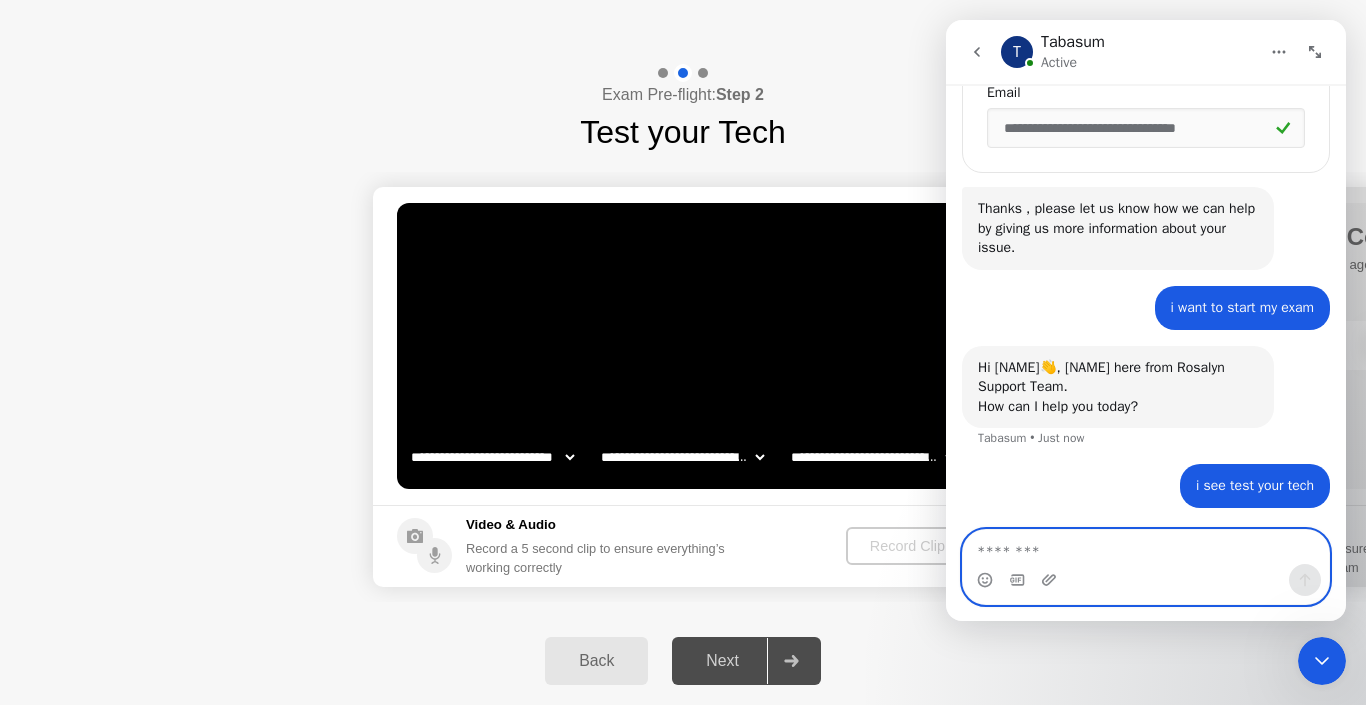 click at bounding box center (1146, 547) 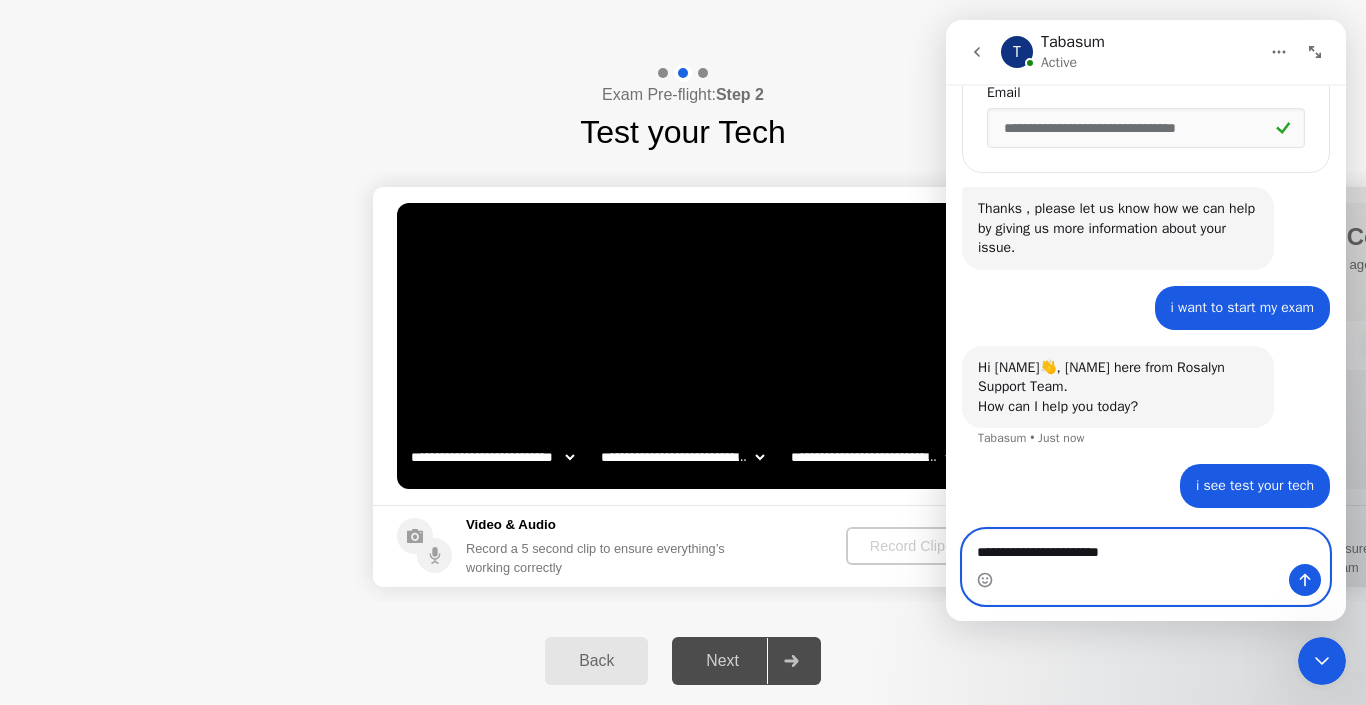 type on "**********" 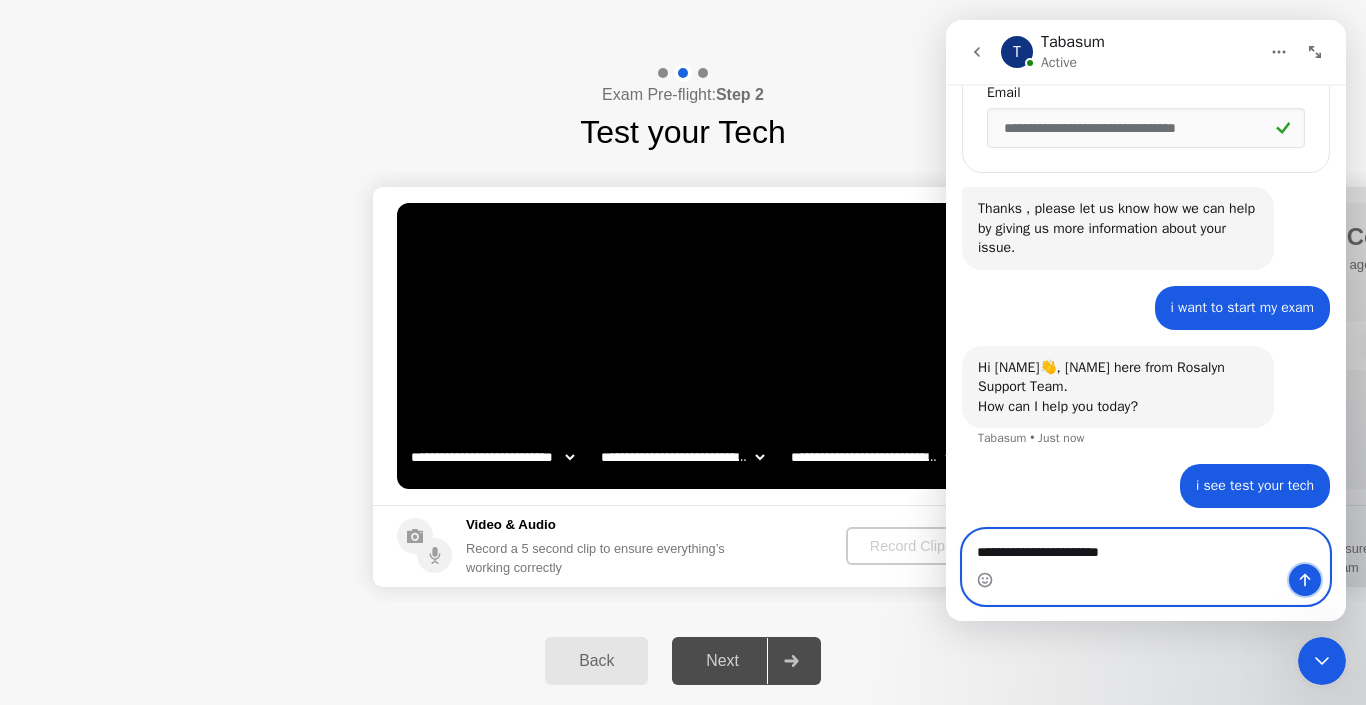click 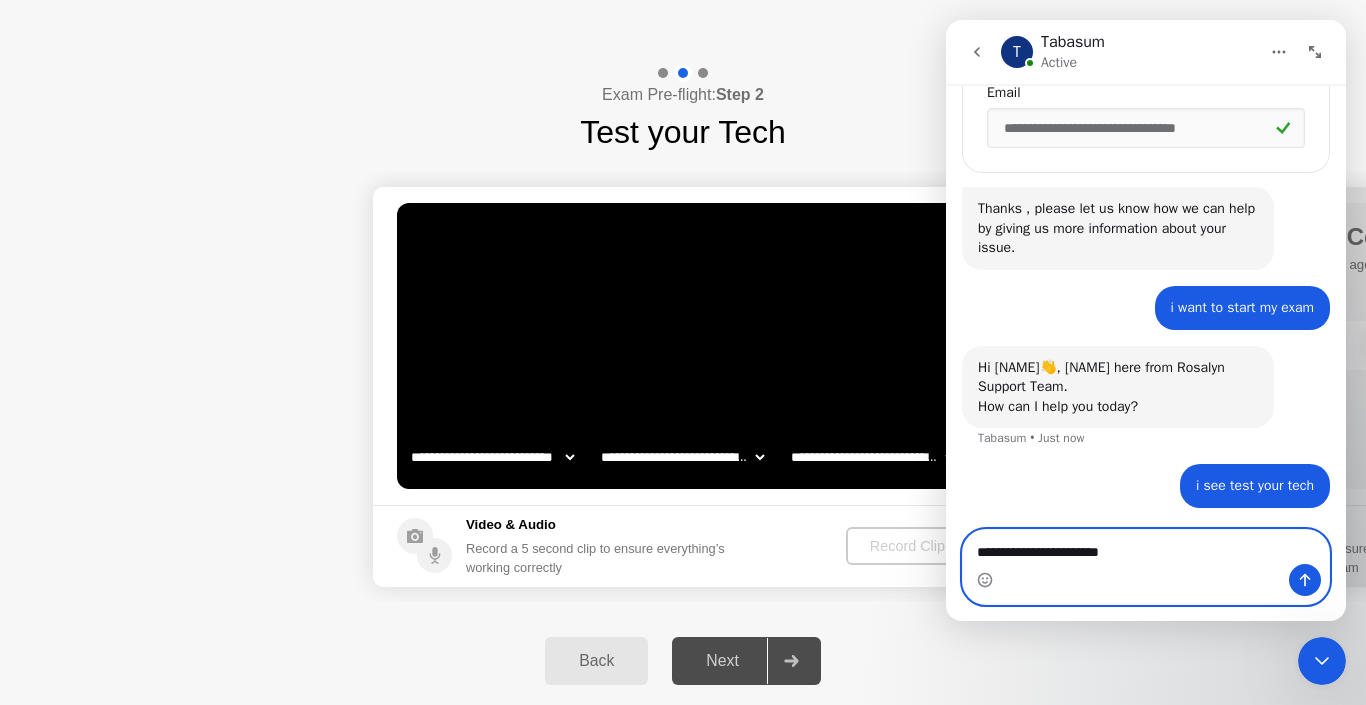 type 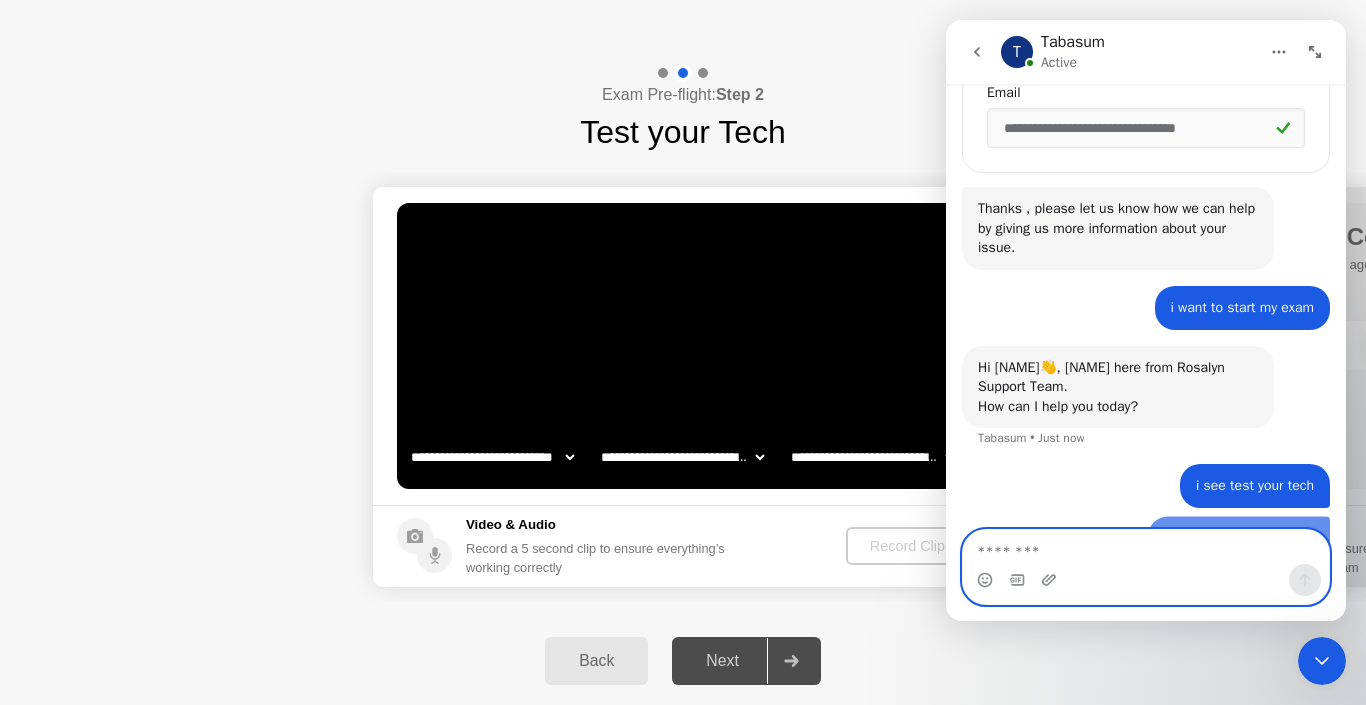 scroll, scrollTop: 573, scrollLeft: 0, axis: vertical 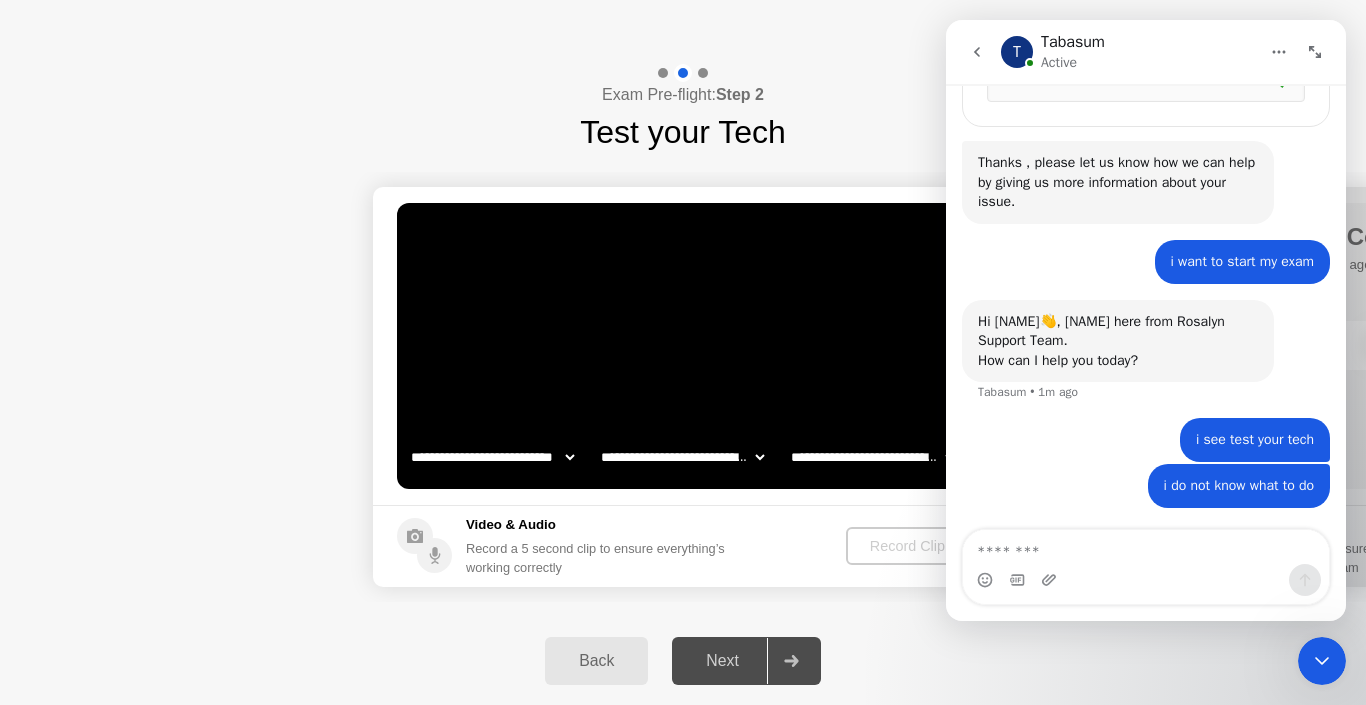 click on "**********" 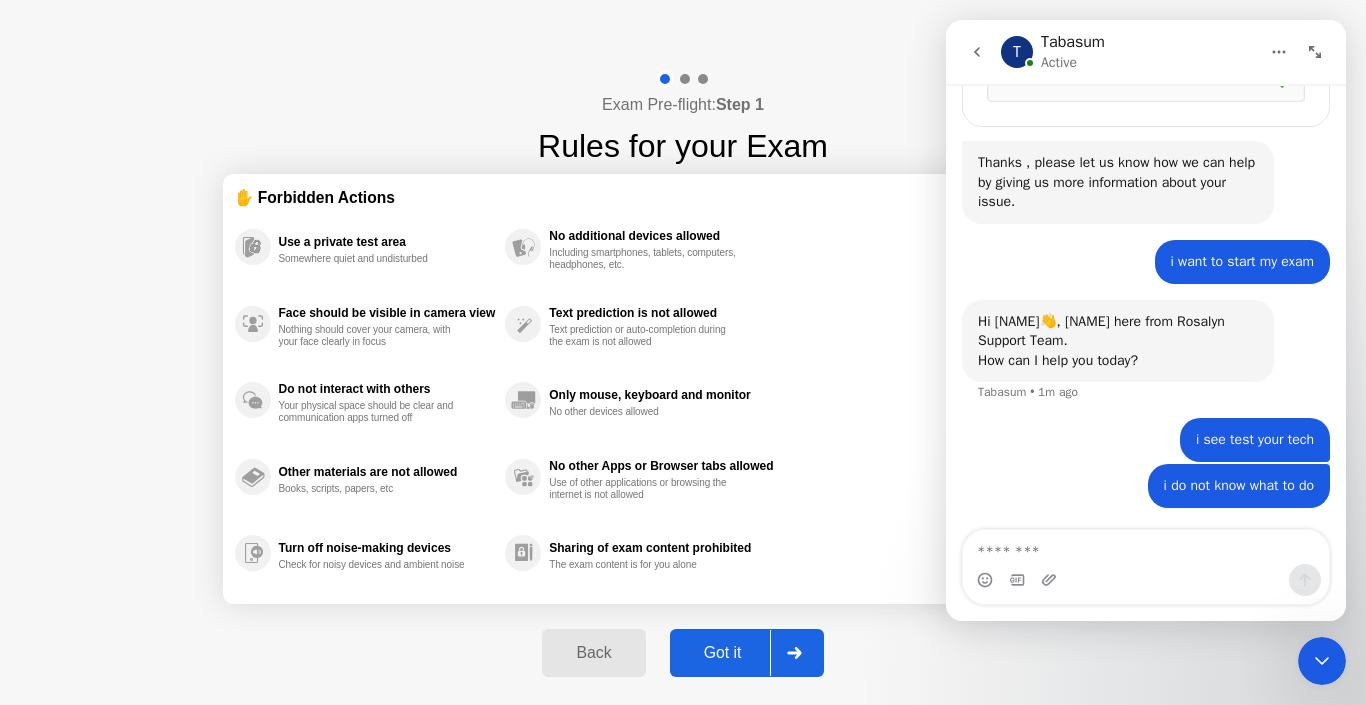 click on "Got it" 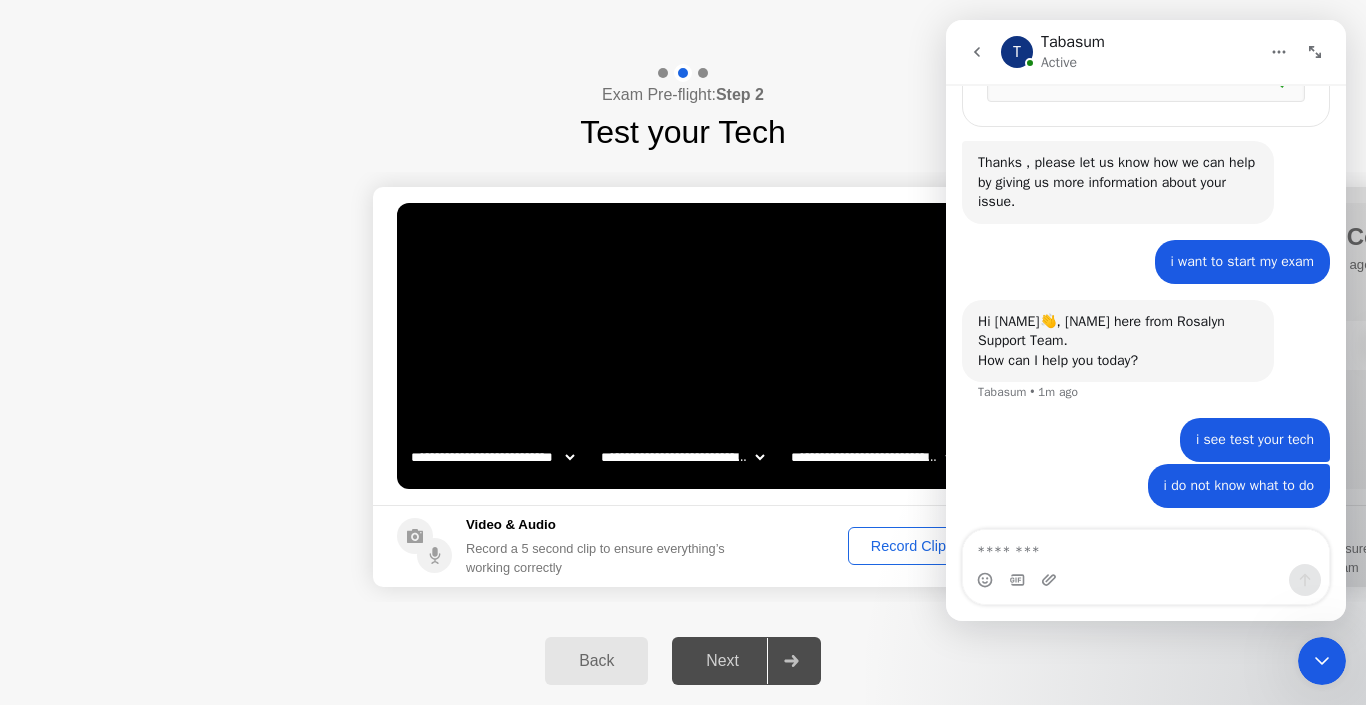 click on "Record Clip" 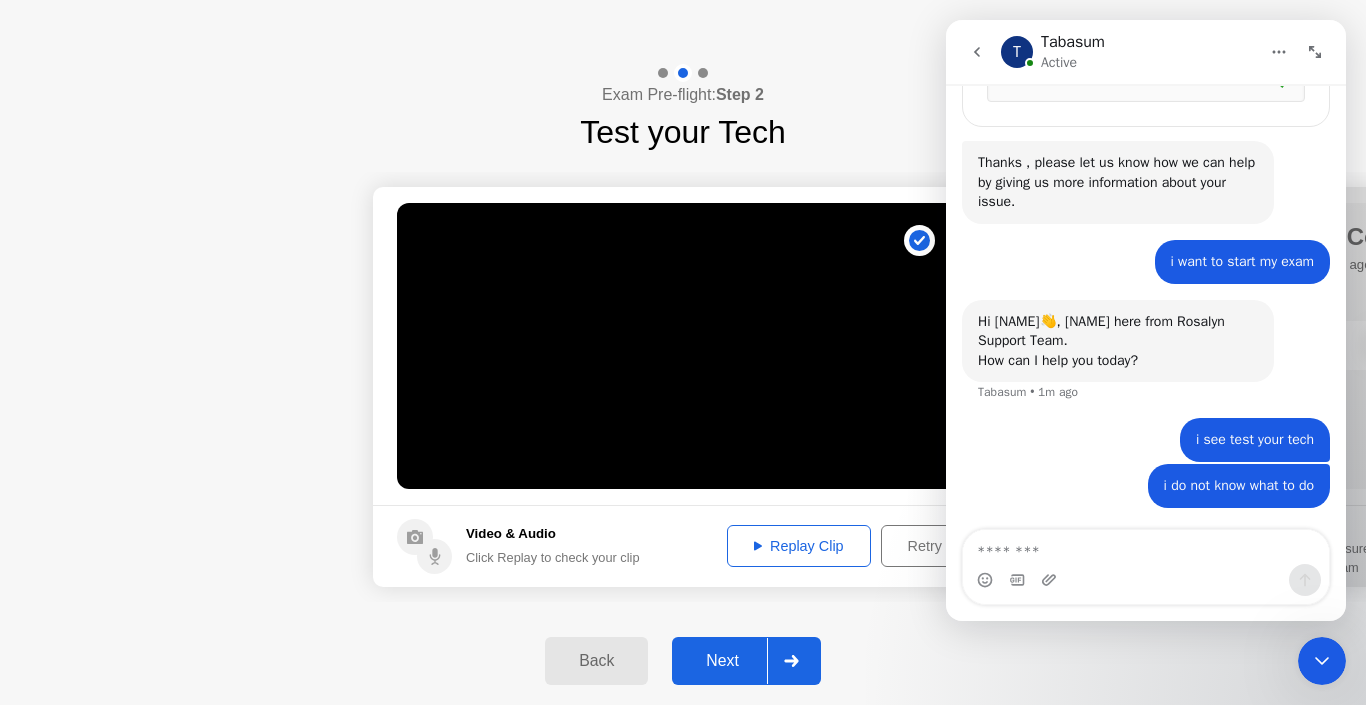 click on "Back Next" 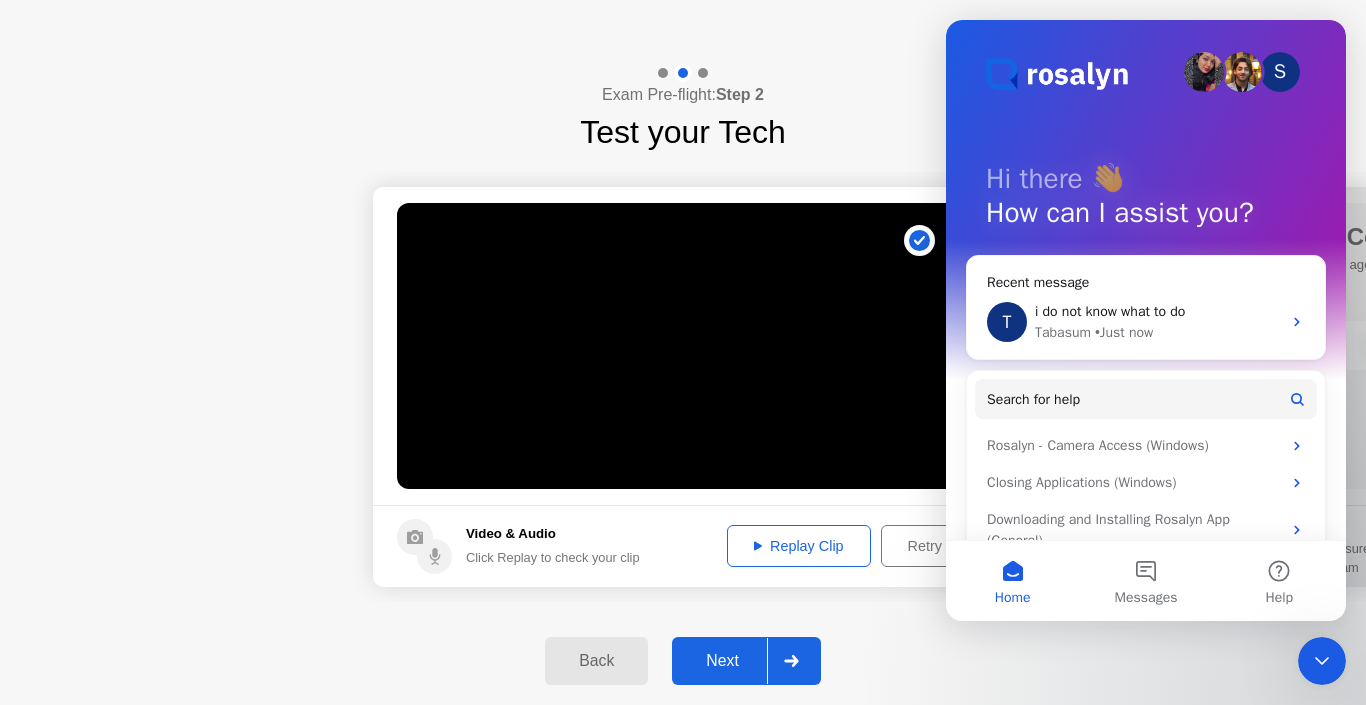scroll, scrollTop: 0, scrollLeft: 0, axis: both 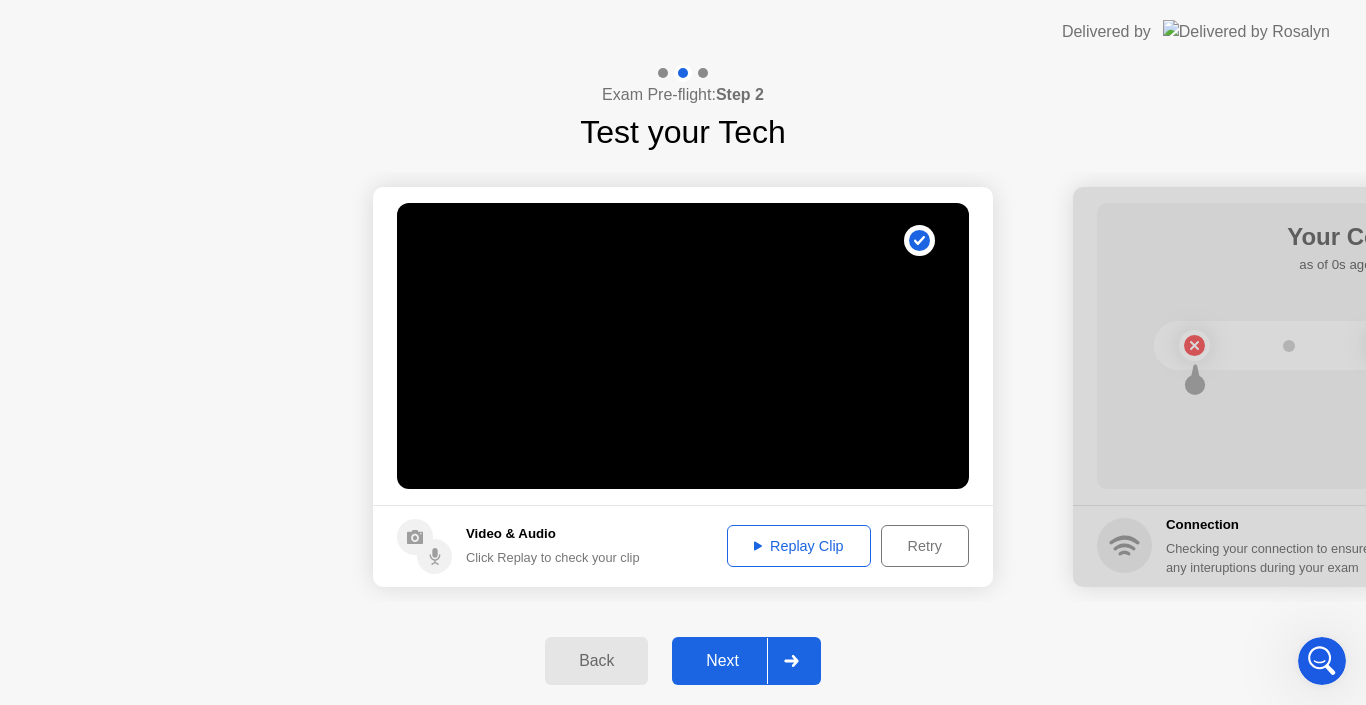 click on "Next" 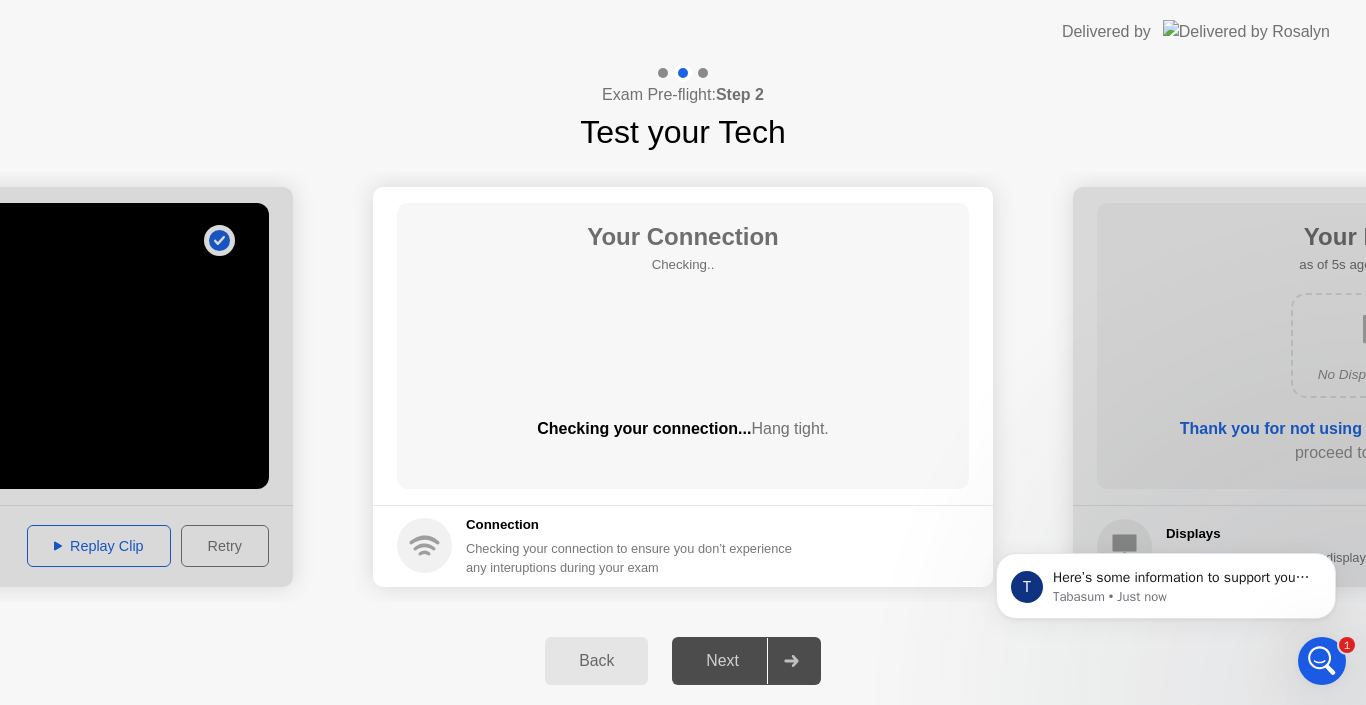 scroll, scrollTop: 0, scrollLeft: 0, axis: both 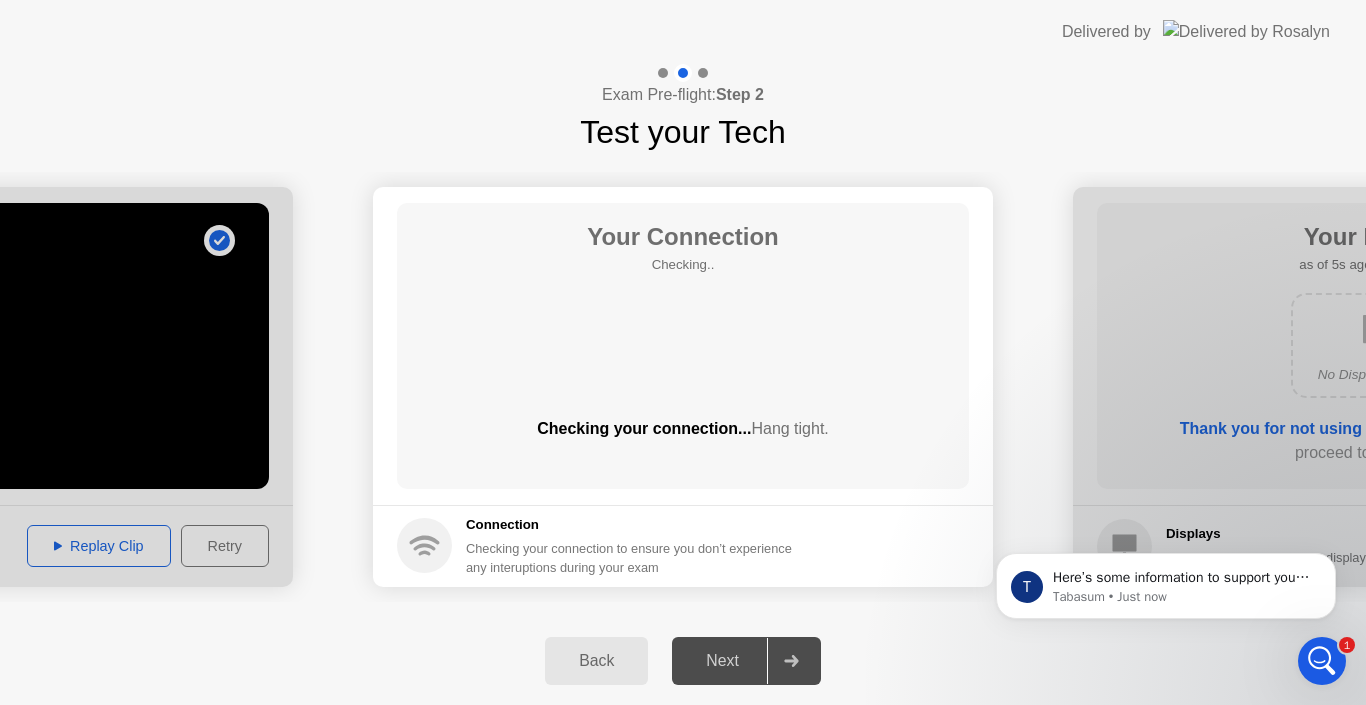 click 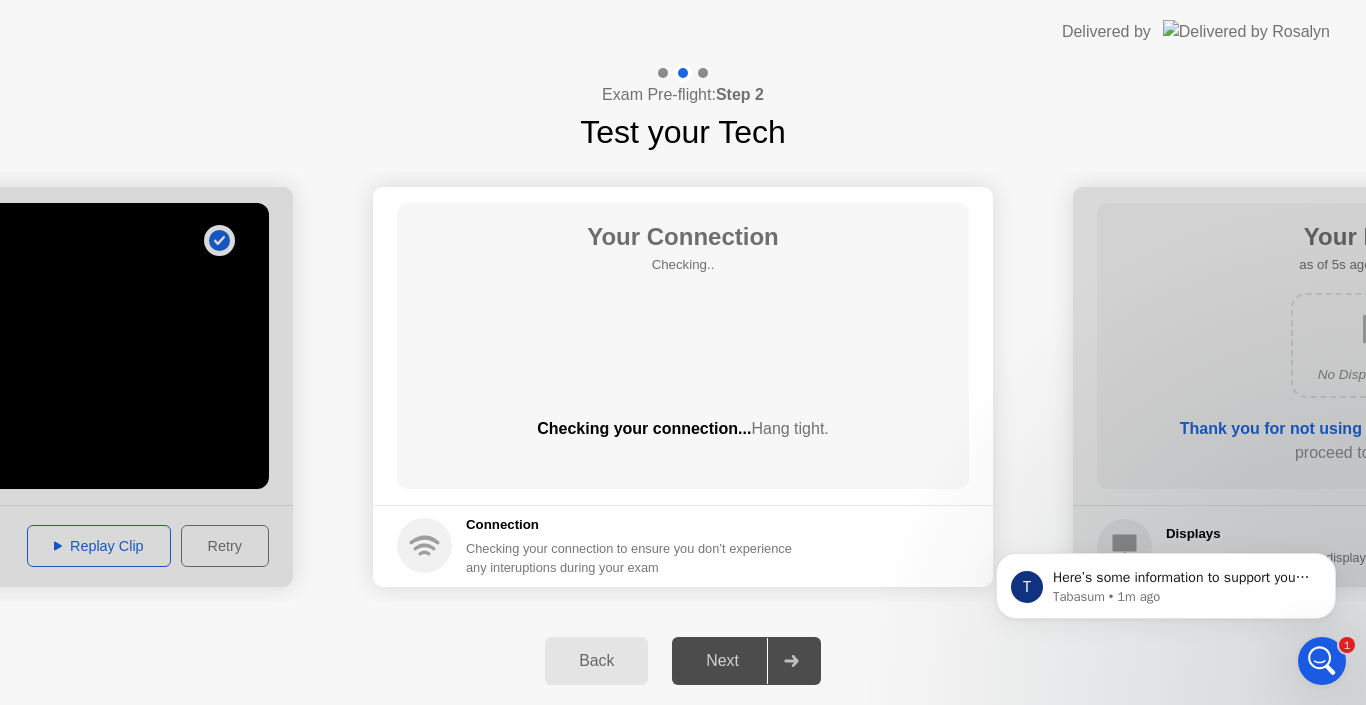 click on "Hang tight." 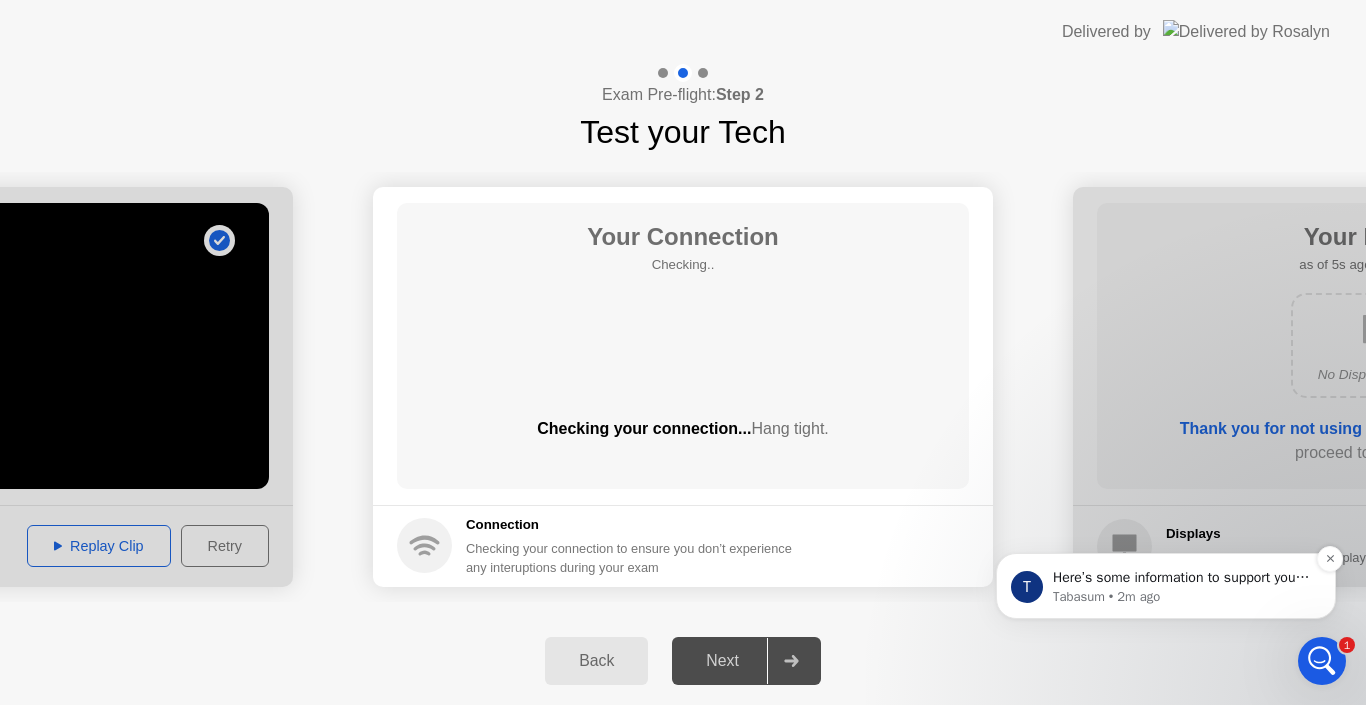 click on "Tabasum • 2m ago" at bounding box center (1182, 597) 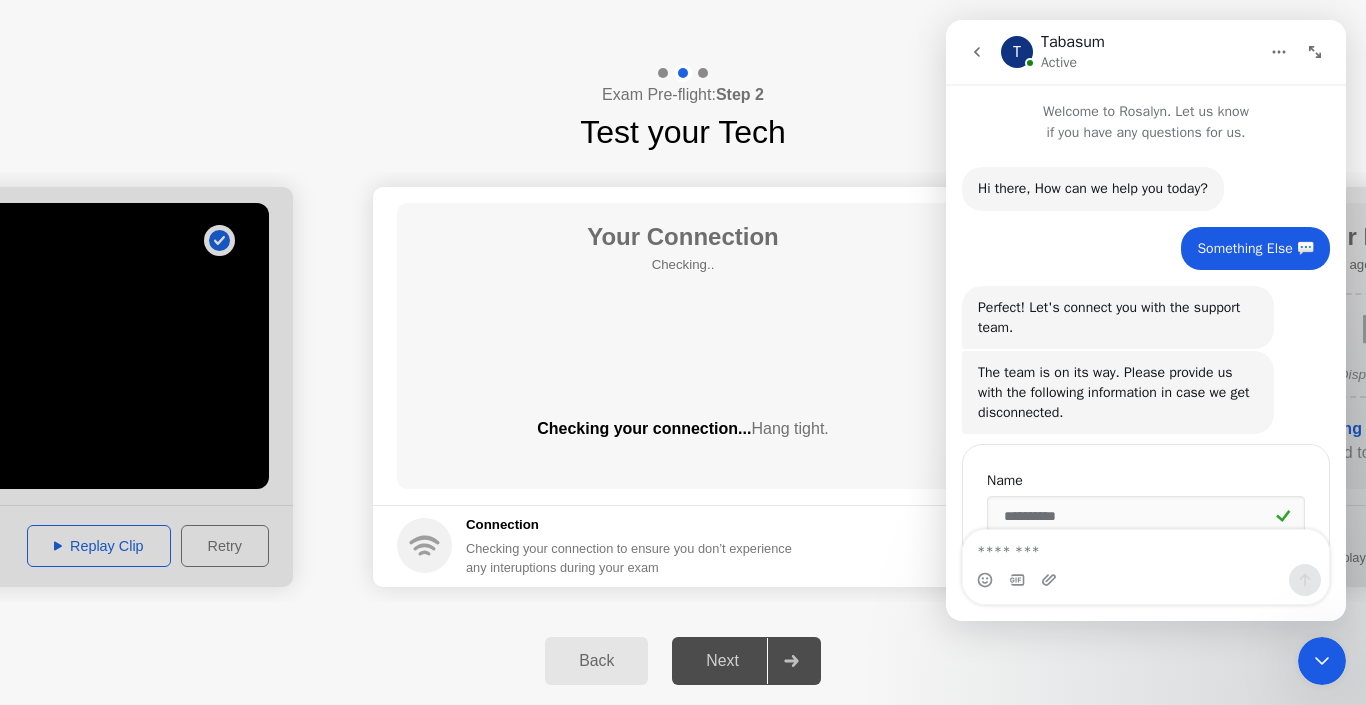 scroll, scrollTop: 3, scrollLeft: 0, axis: vertical 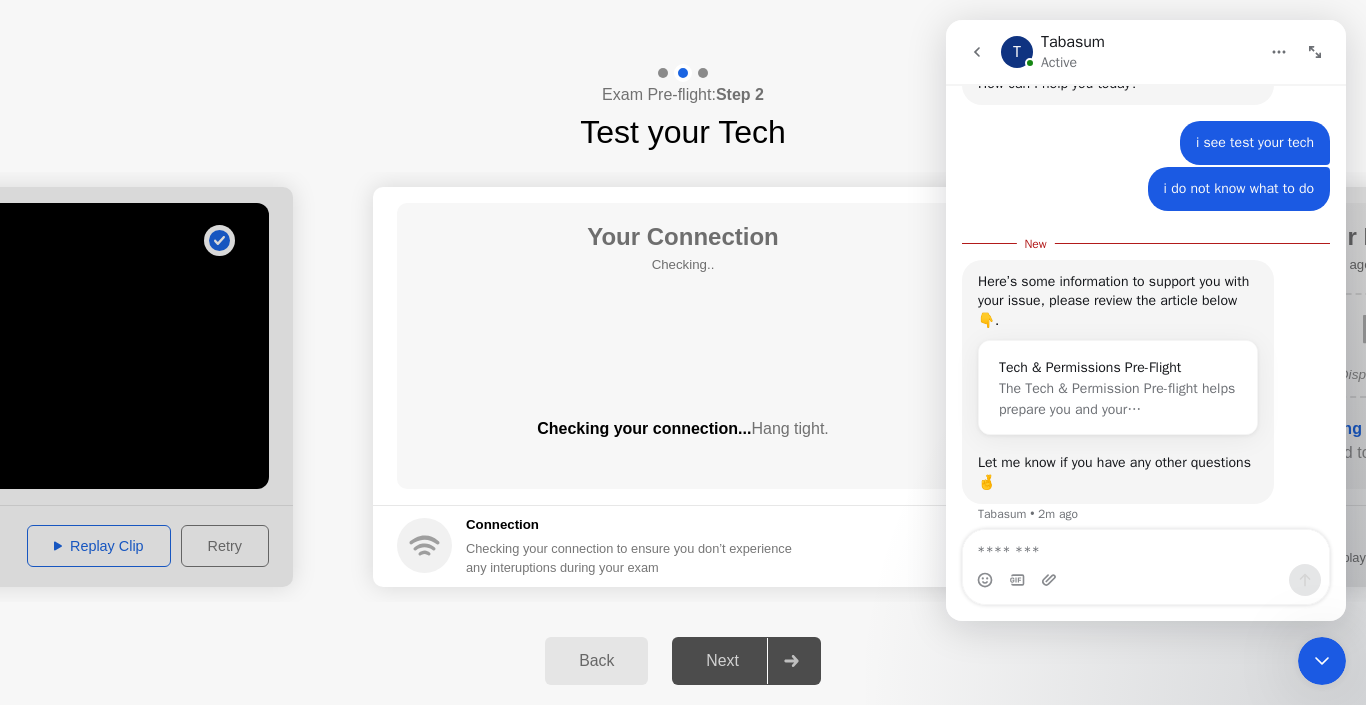 click at bounding box center [1146, 580] 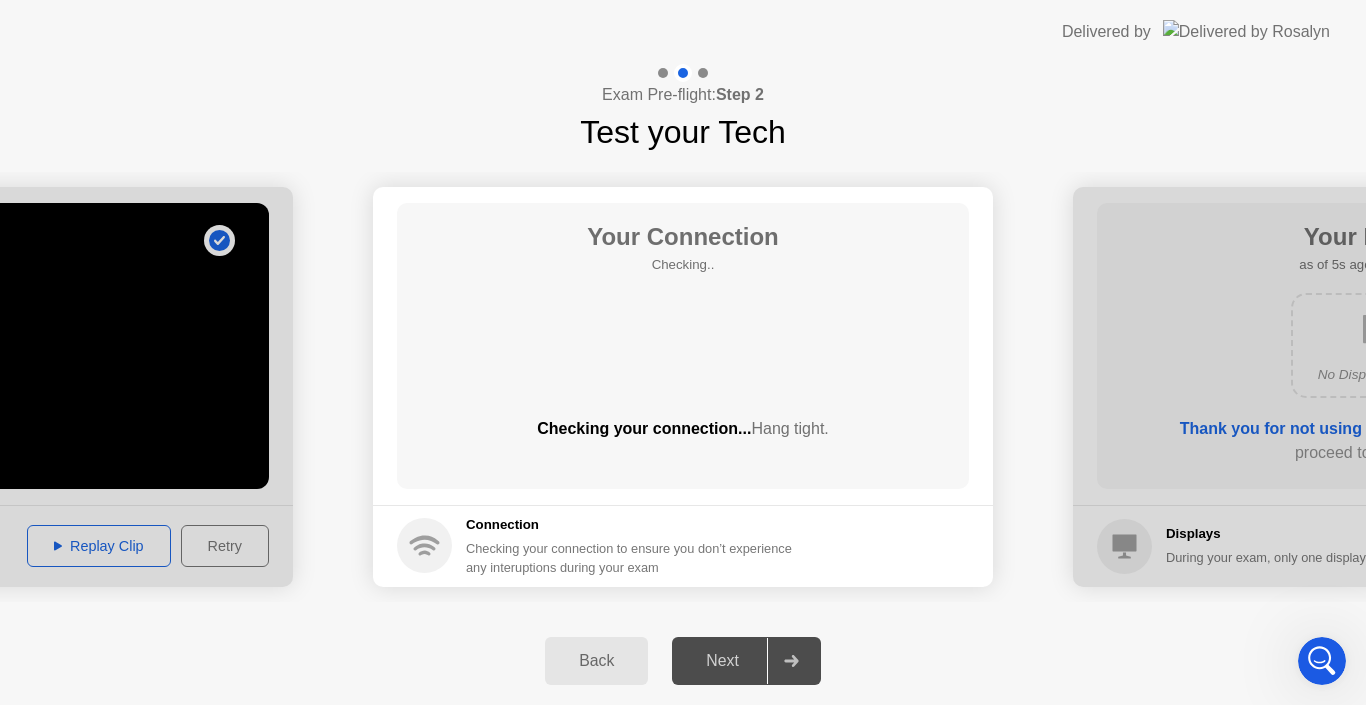 click on "Your Connection Checking..  Checking your connection...  Hang tight." 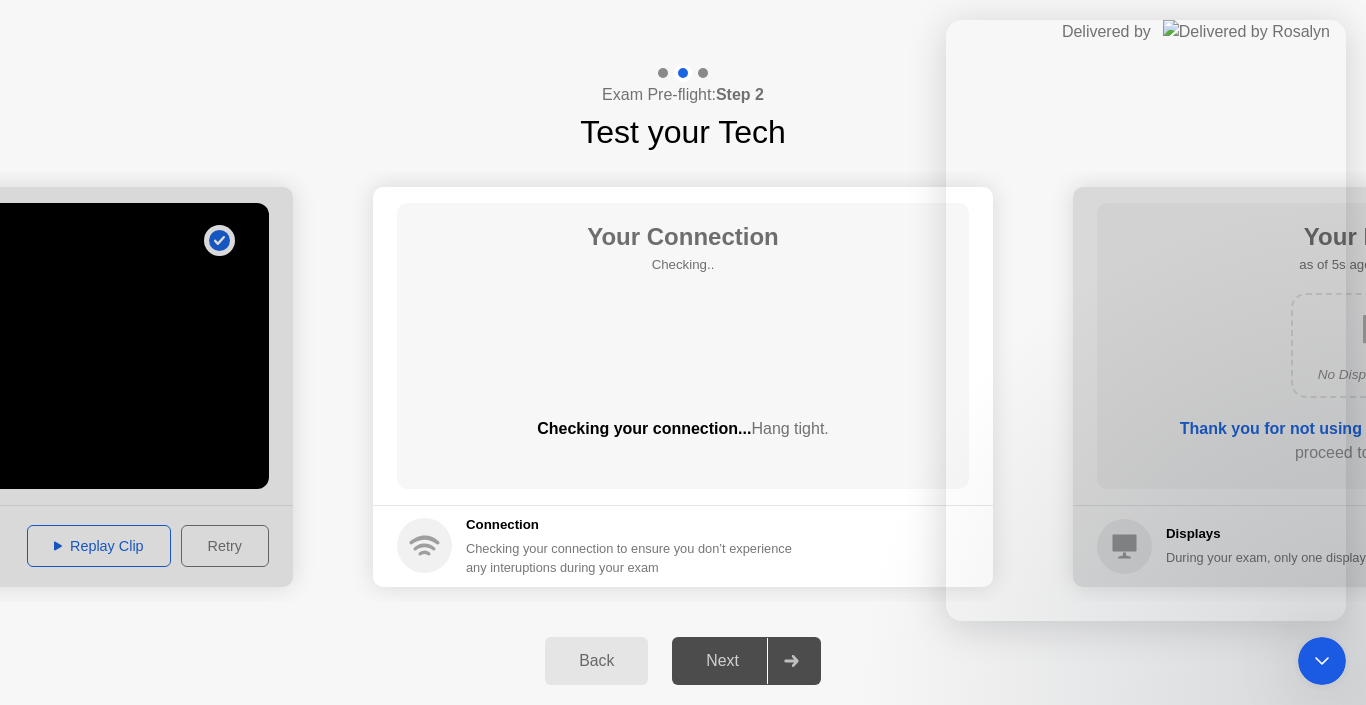 scroll, scrollTop: 834, scrollLeft: 0, axis: vertical 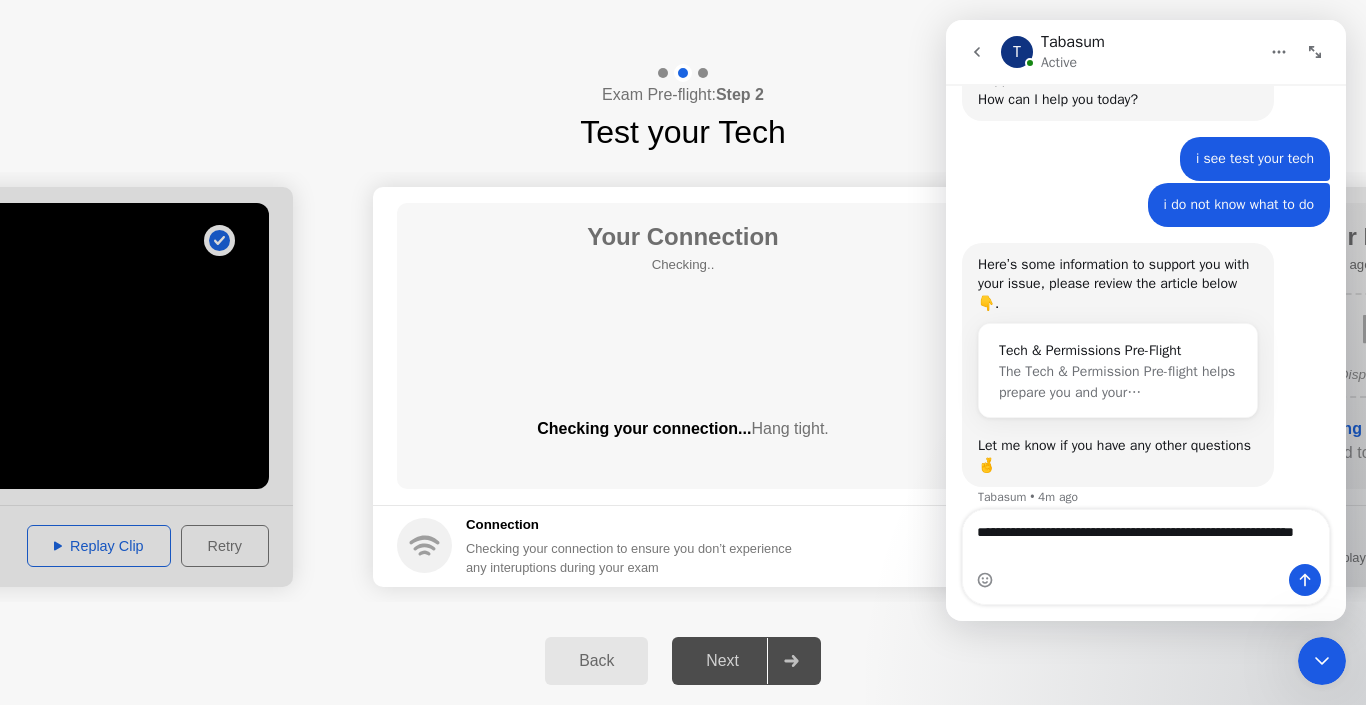 type on "**********" 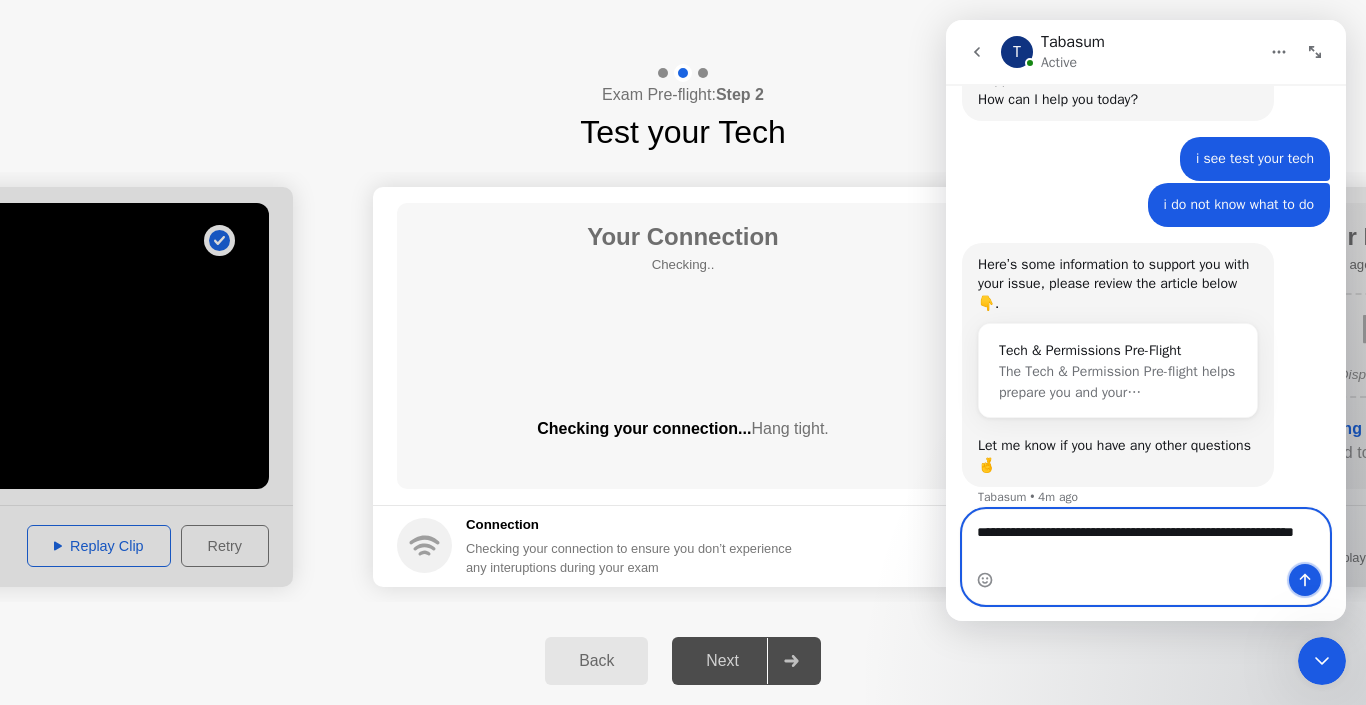 click at bounding box center (1305, 580) 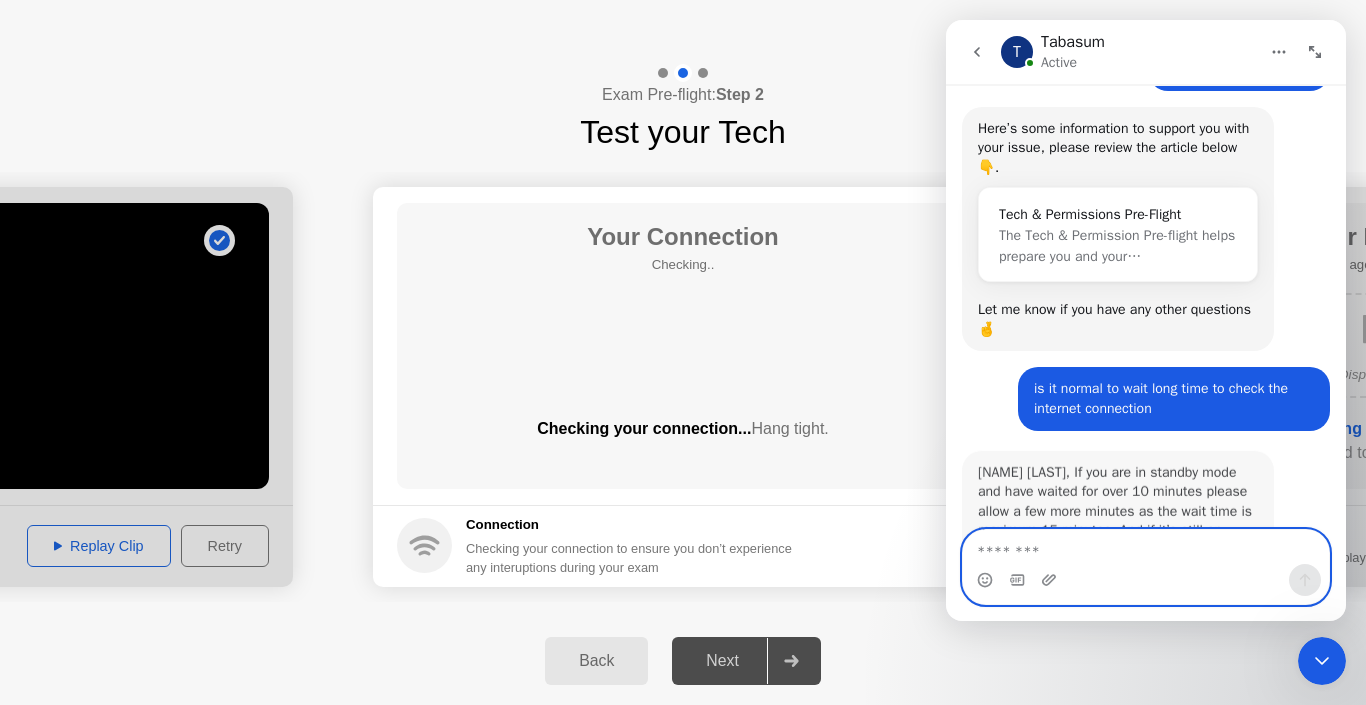 scroll, scrollTop: 1100, scrollLeft: 0, axis: vertical 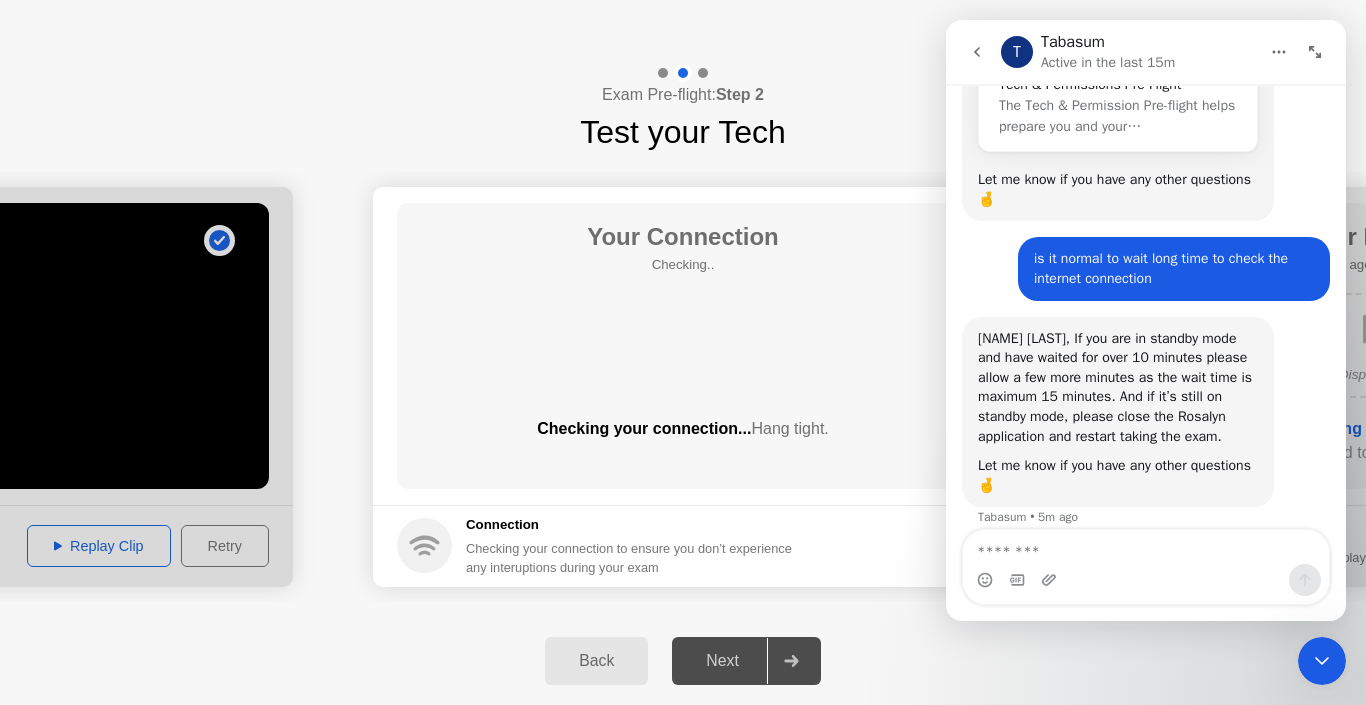 click 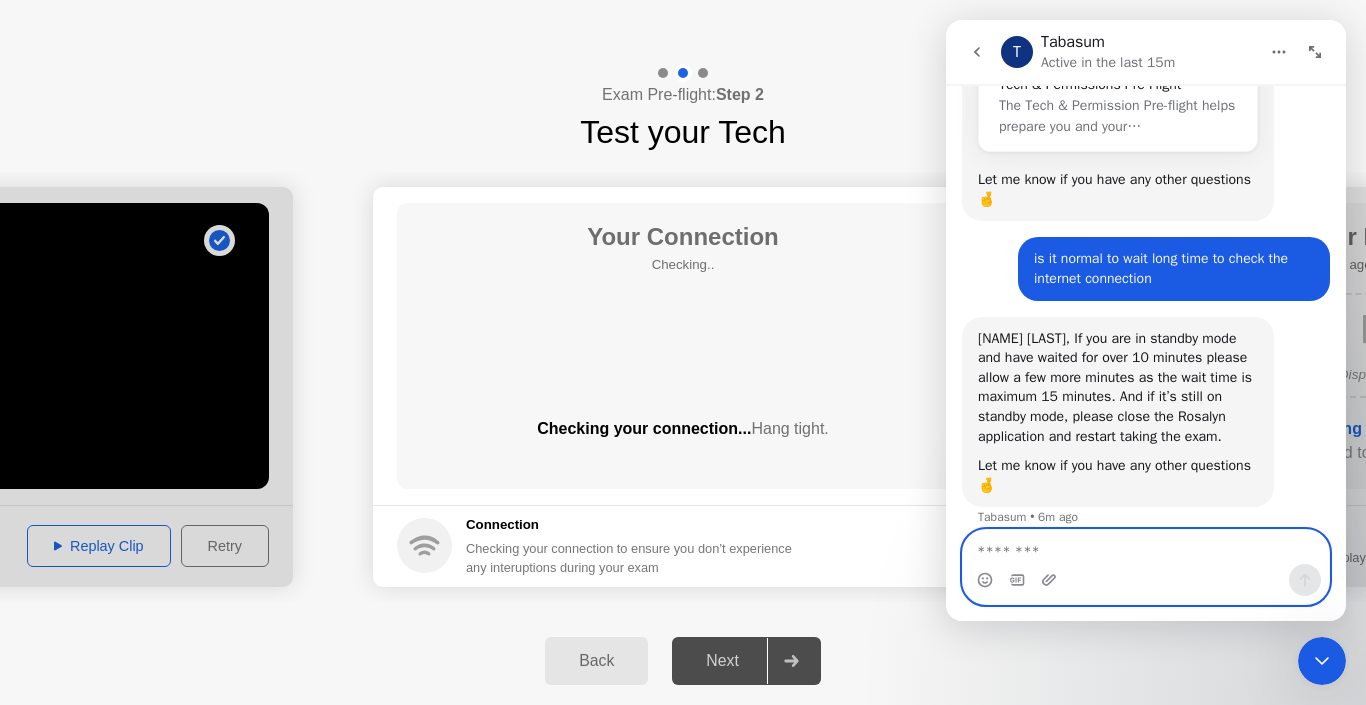 click at bounding box center [1146, 547] 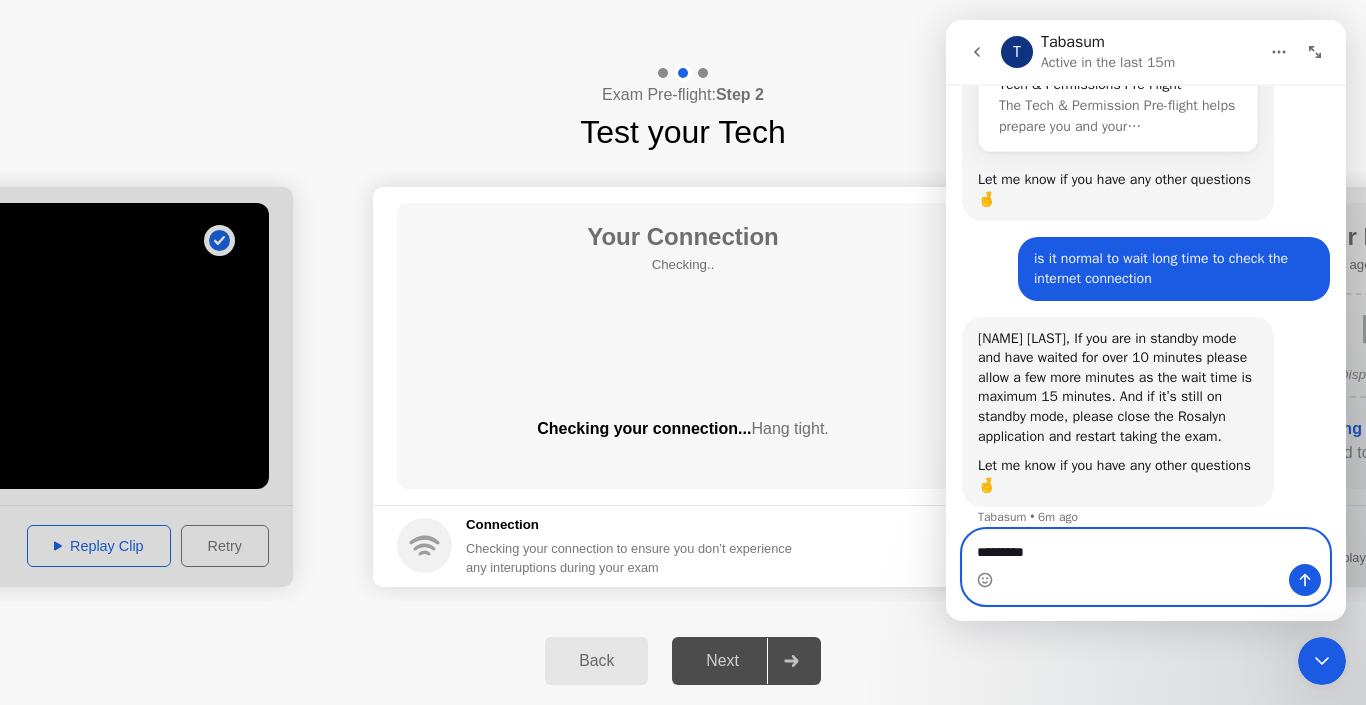 type on "*********" 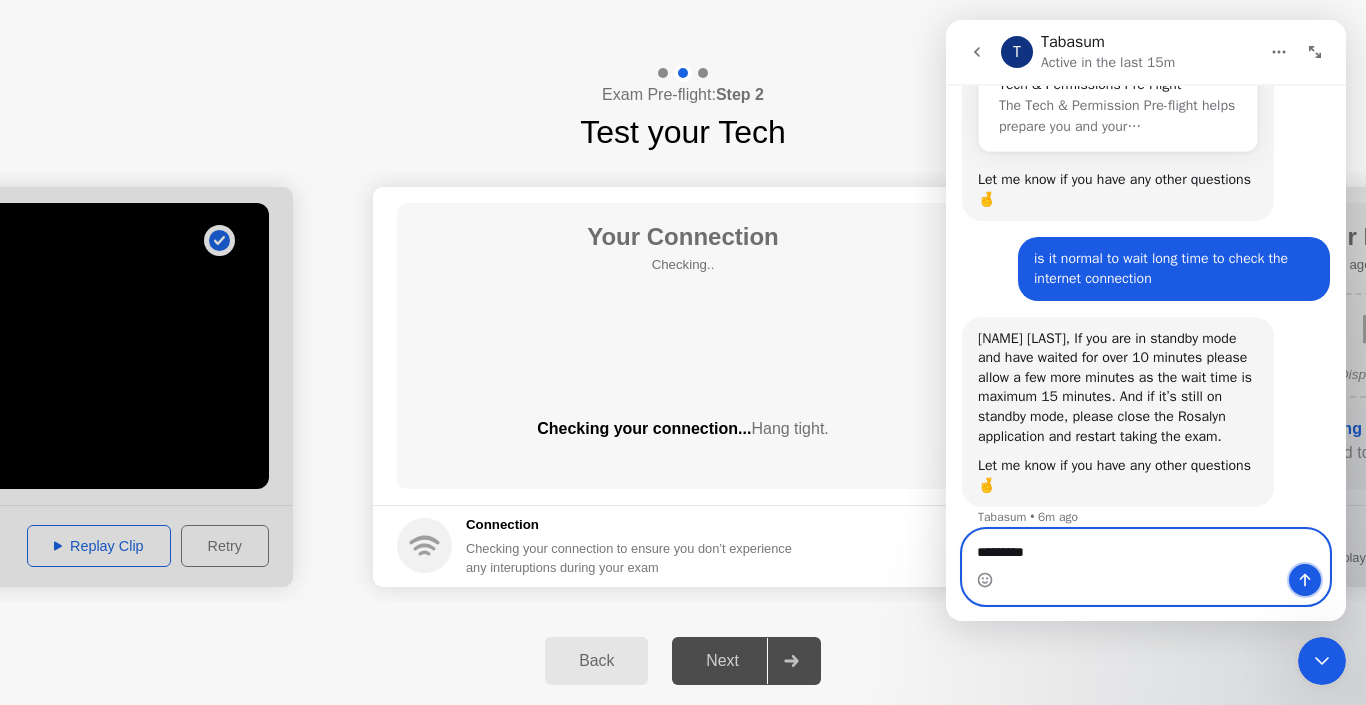 click 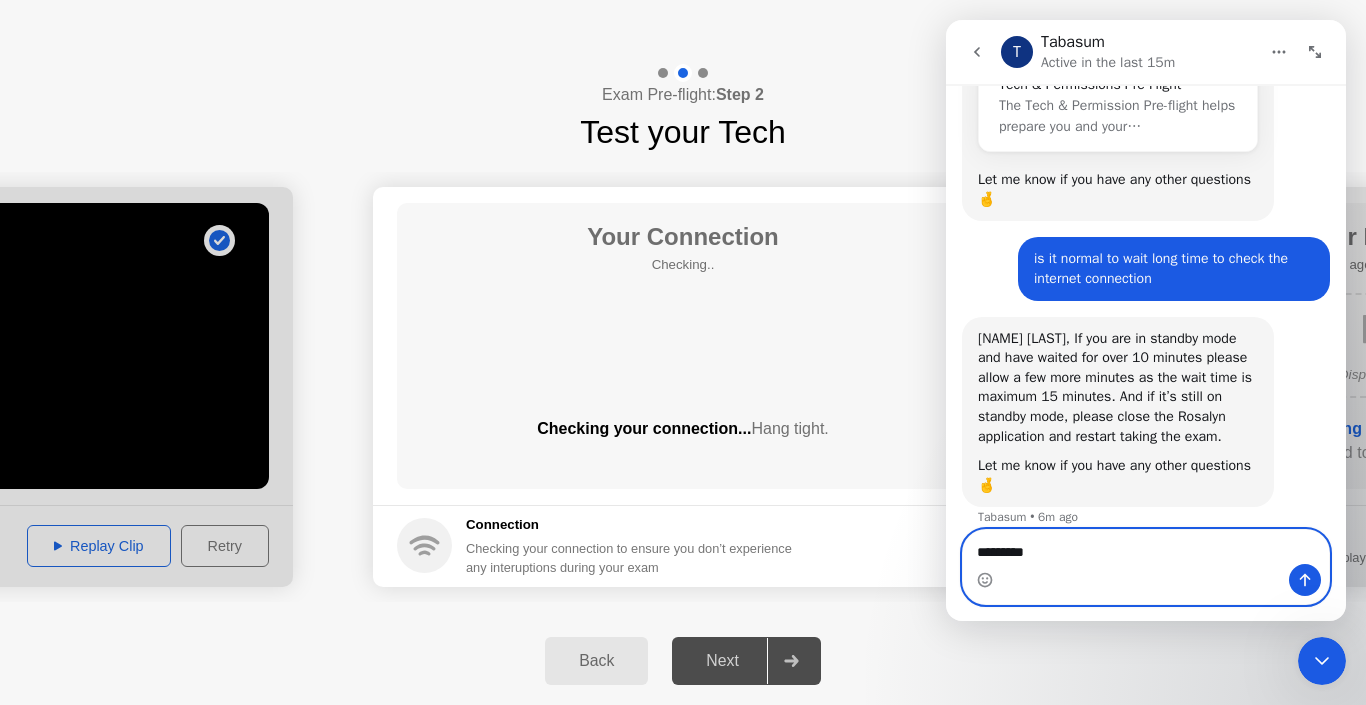 type 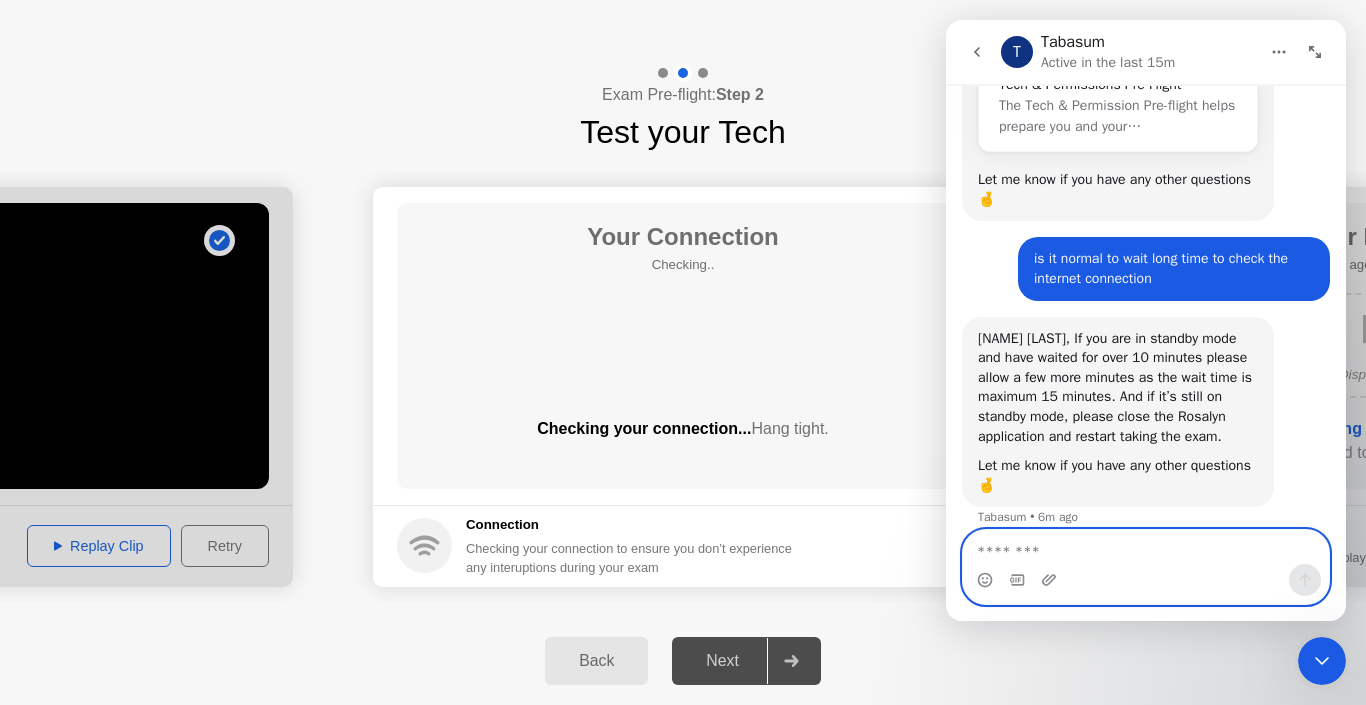 scroll, scrollTop: 1159, scrollLeft: 0, axis: vertical 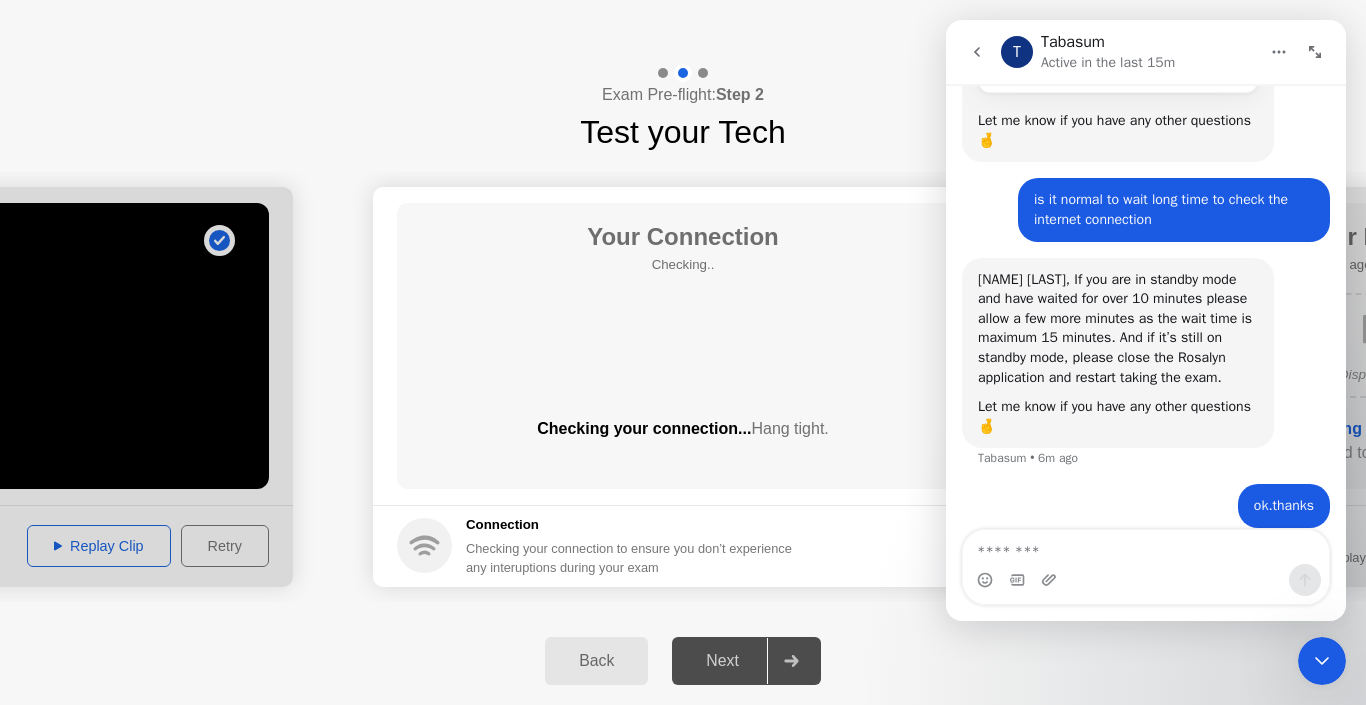 click on "Exam Pre-flight:  Step 2 Test your Tech" 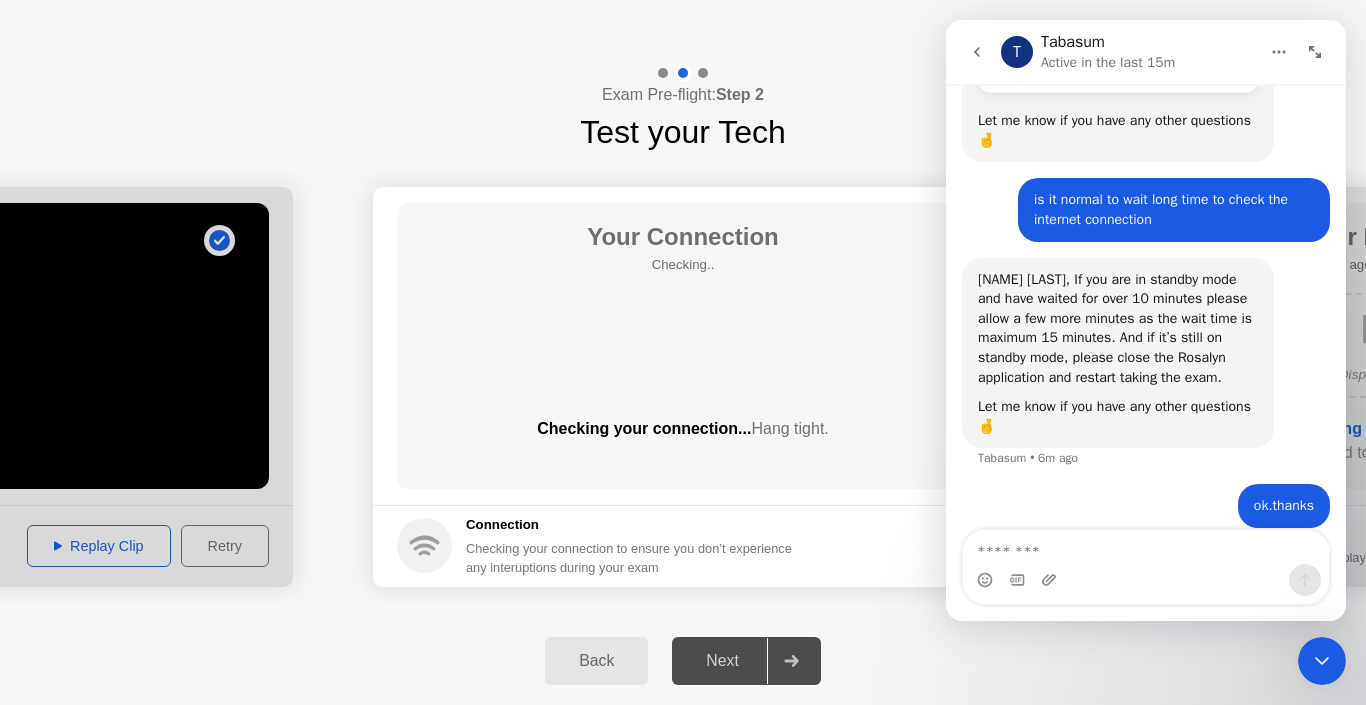 click 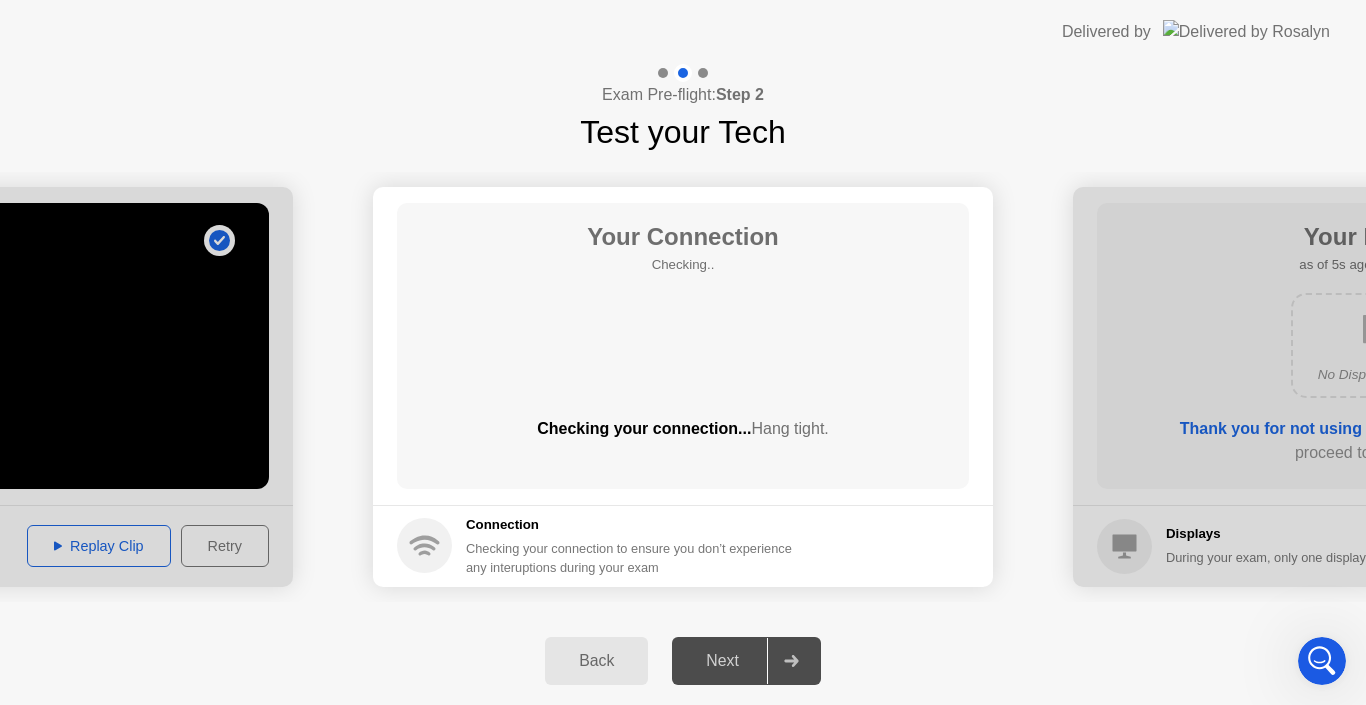 click 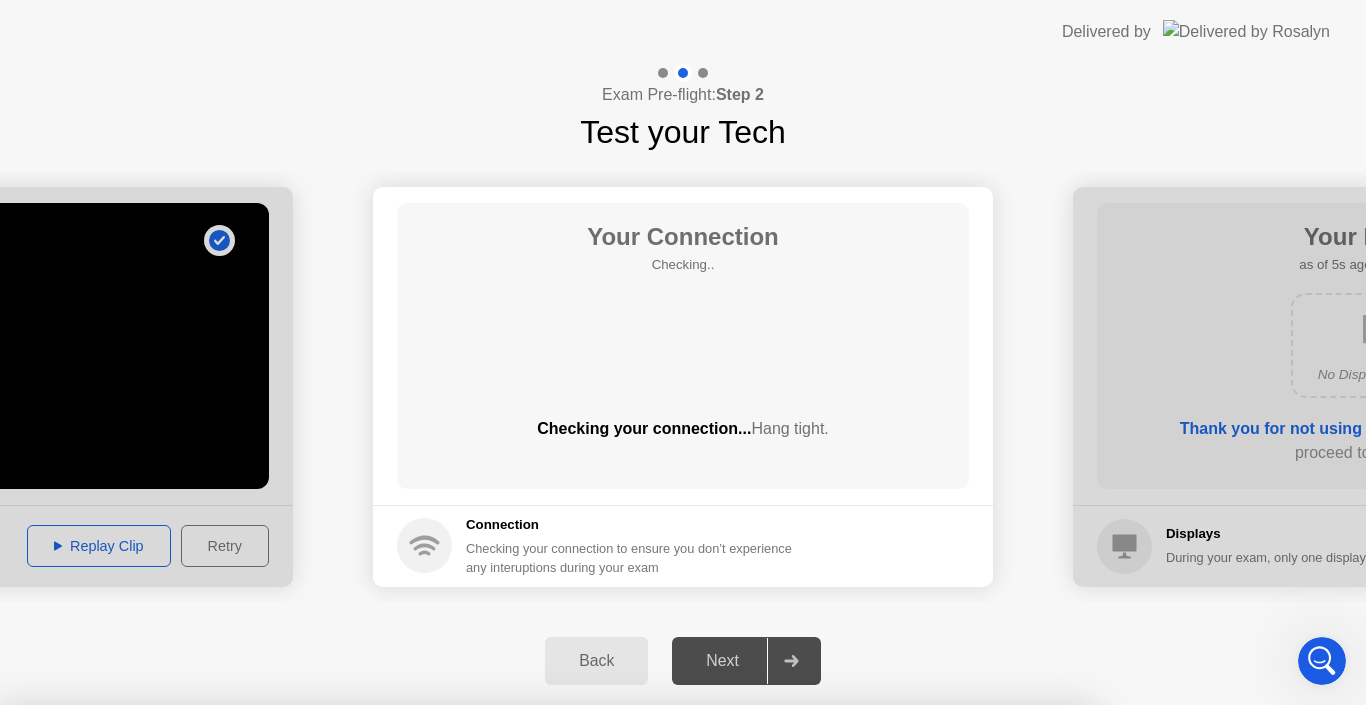 click on "No" at bounding box center (594, 818) 